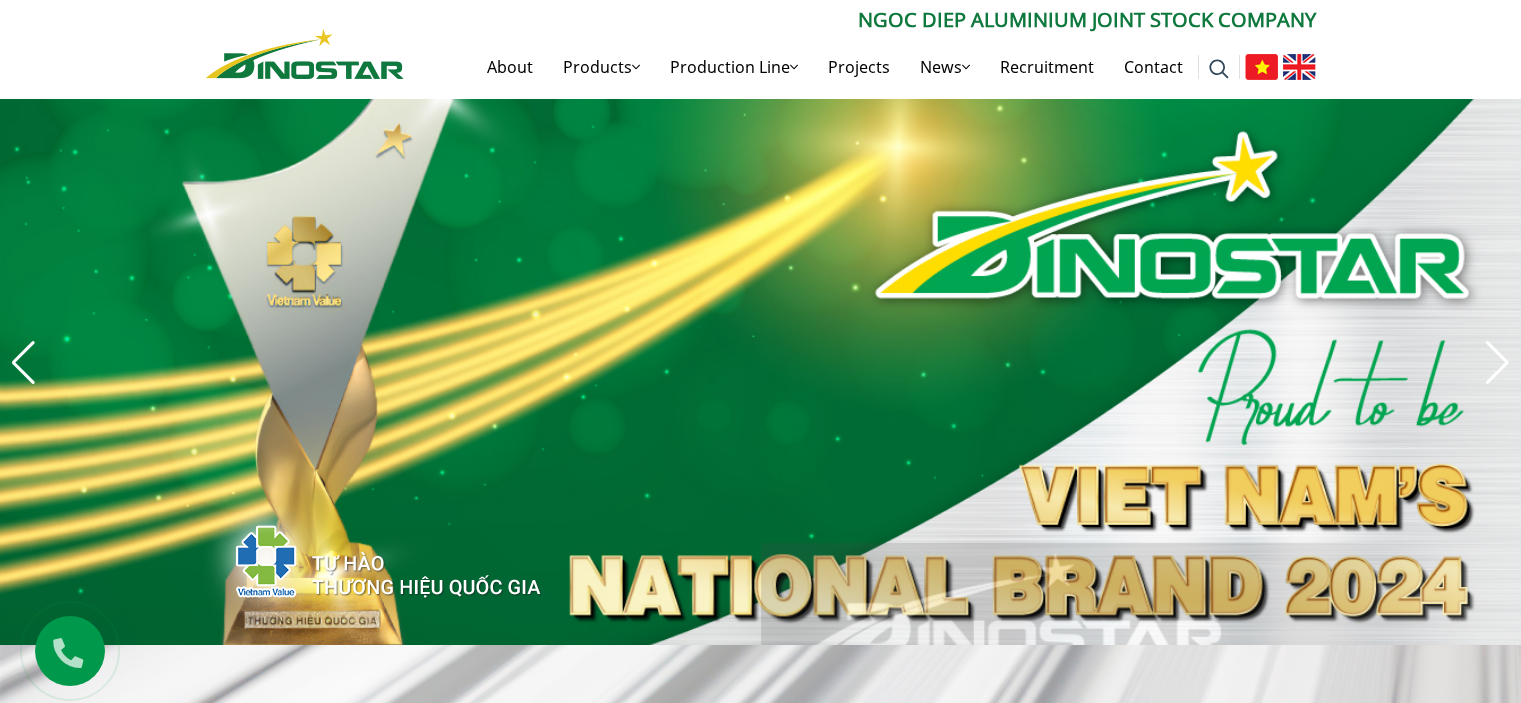 scroll, scrollTop: 0, scrollLeft: 0, axis: both 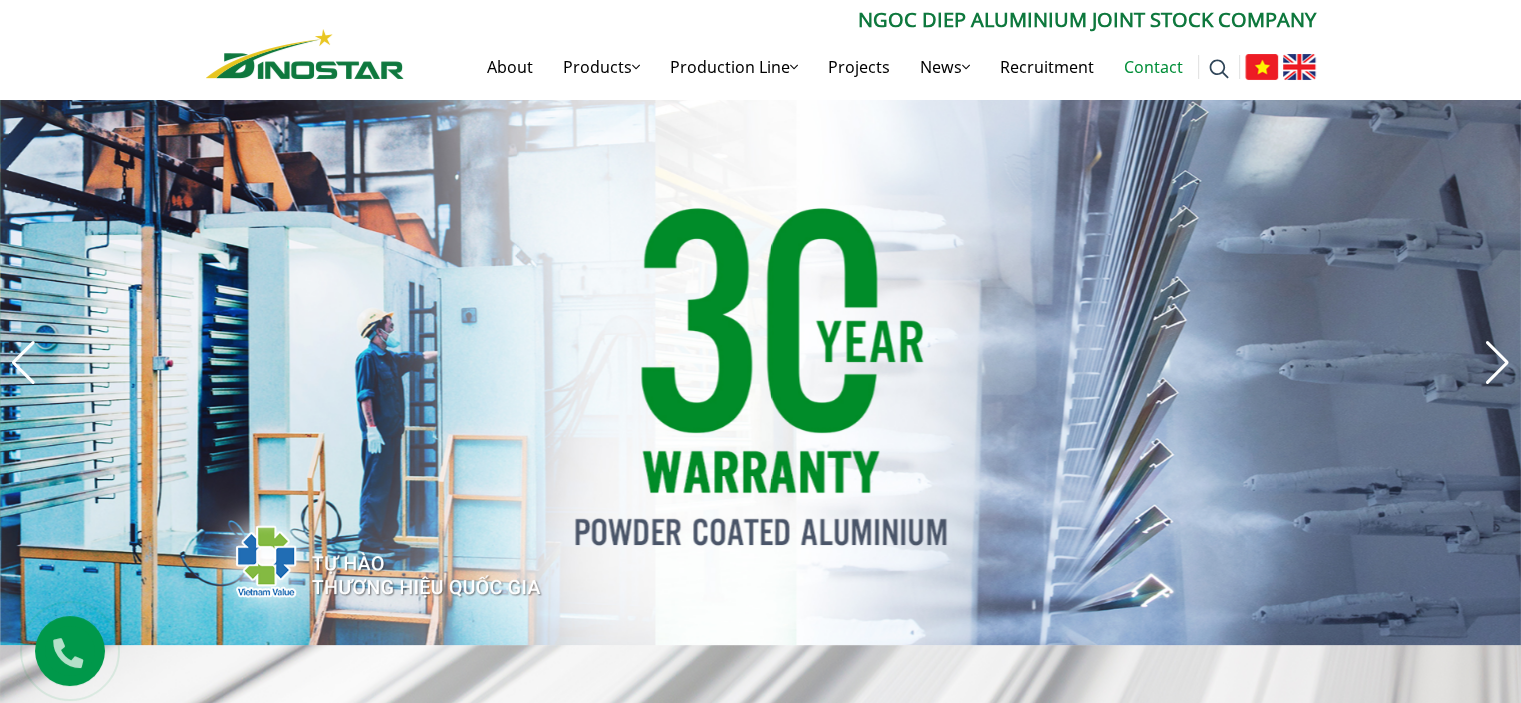 click on "Contact" at bounding box center (1153, 67) 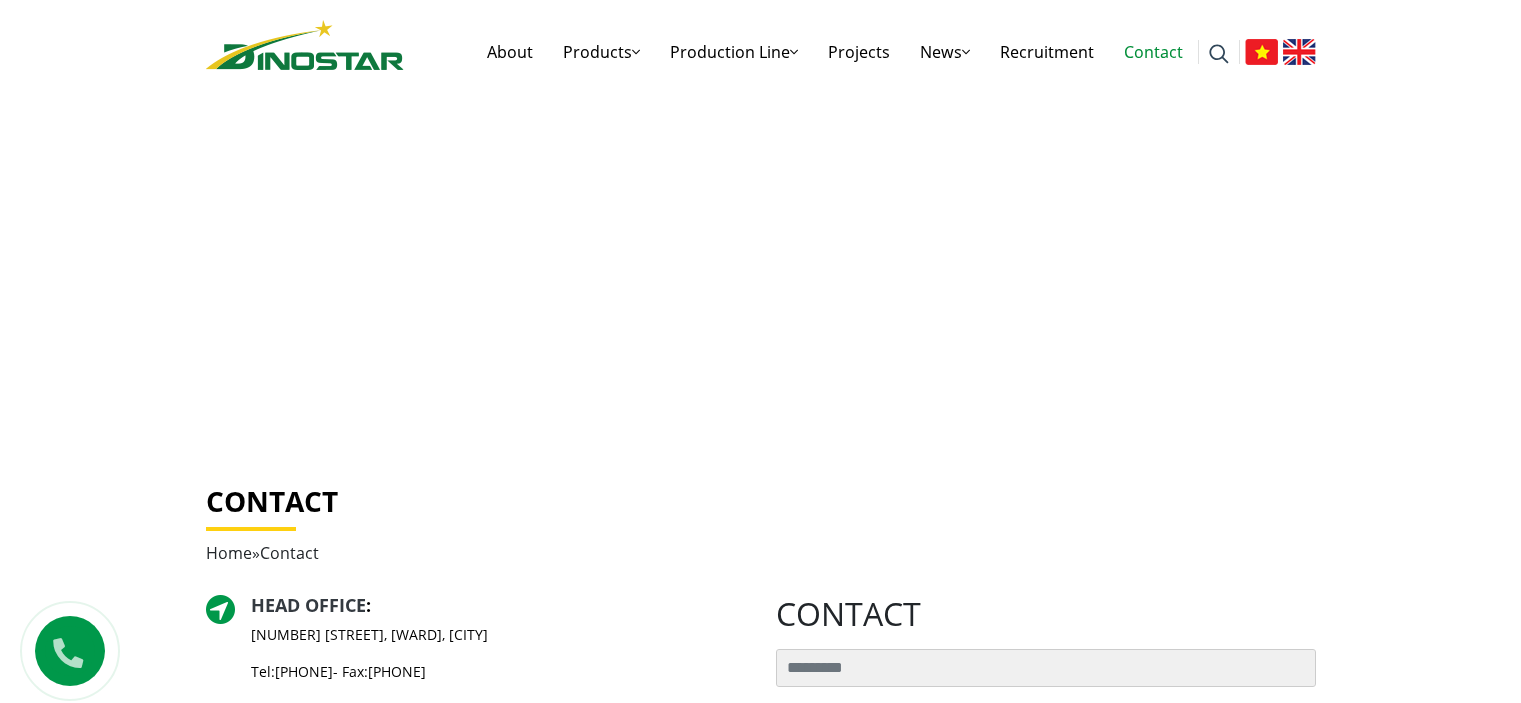 scroll, scrollTop: 0, scrollLeft: 0, axis: both 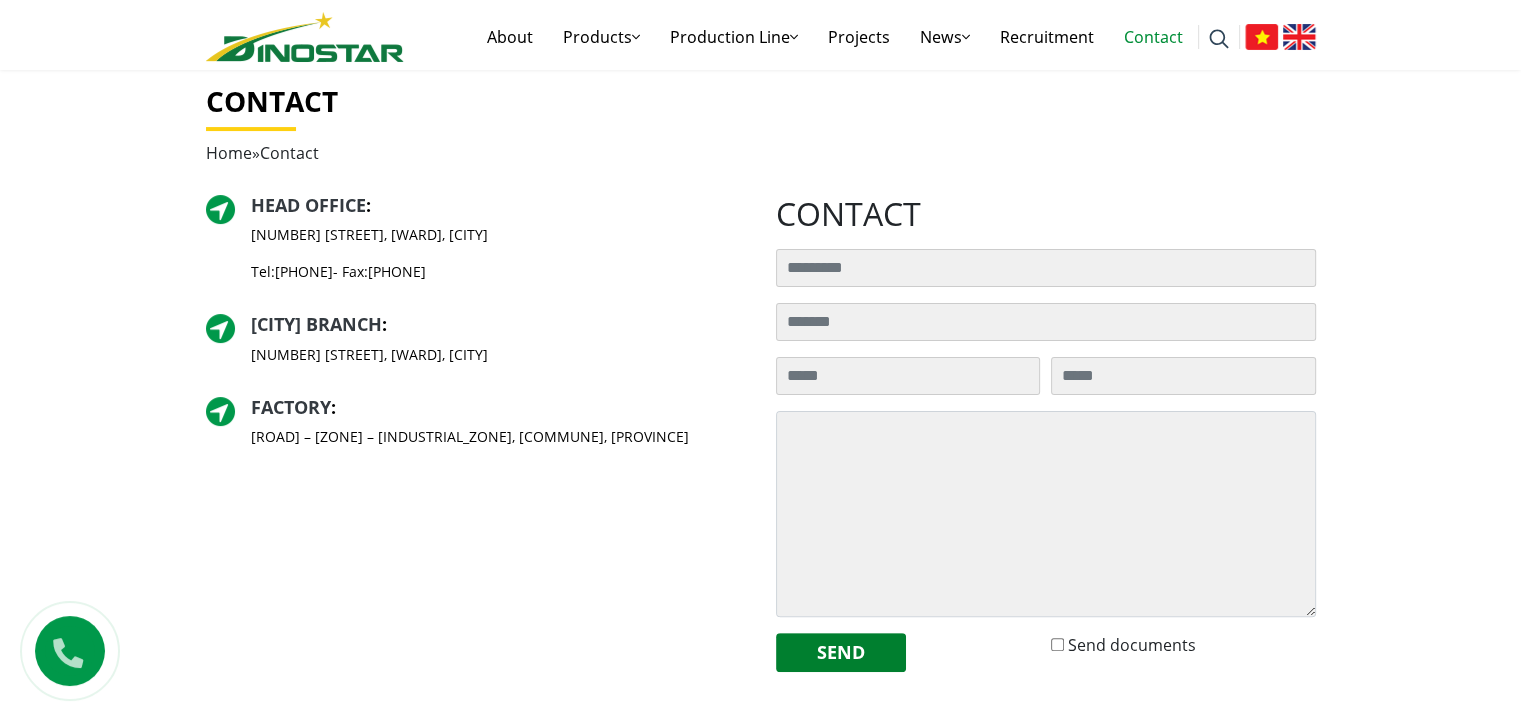 click at bounding box center (68, 648) 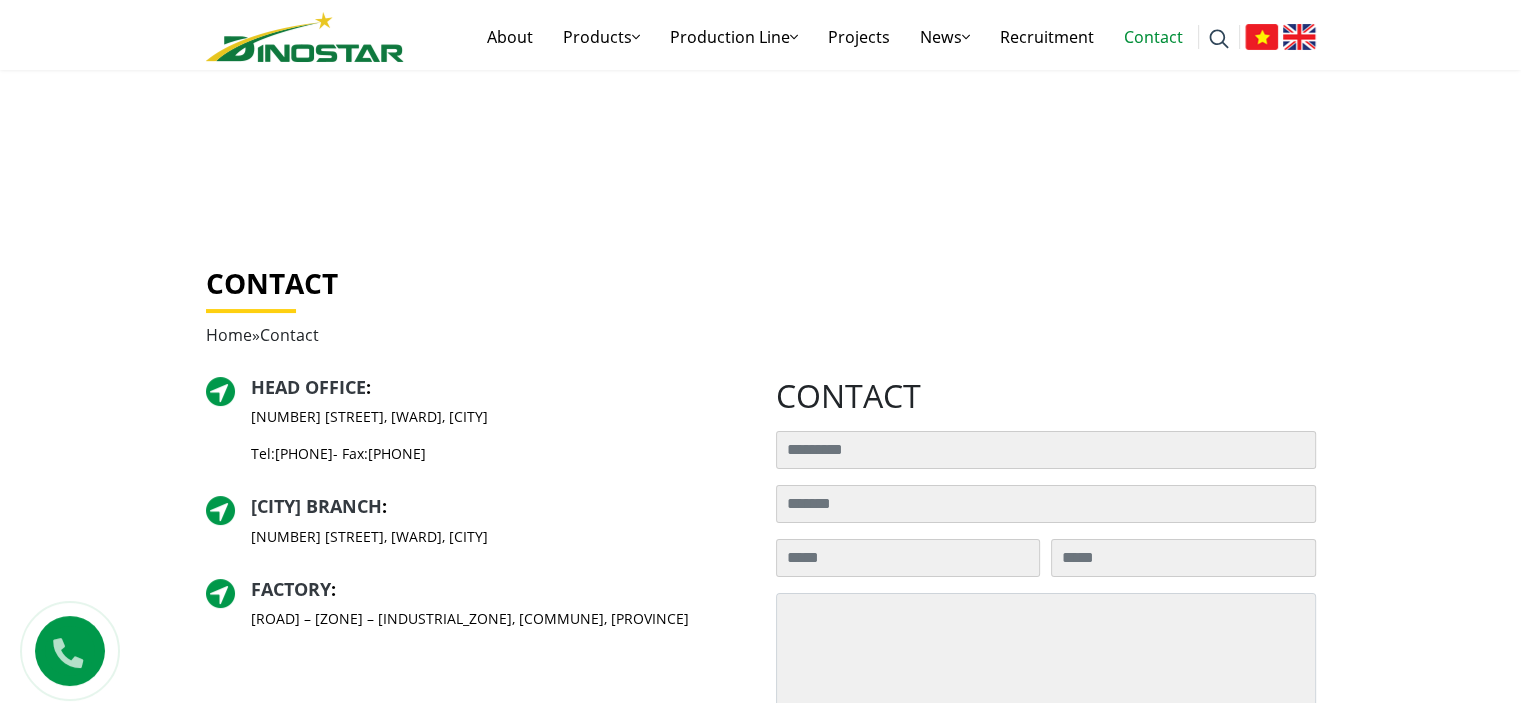 scroll, scrollTop: 292, scrollLeft: 0, axis: vertical 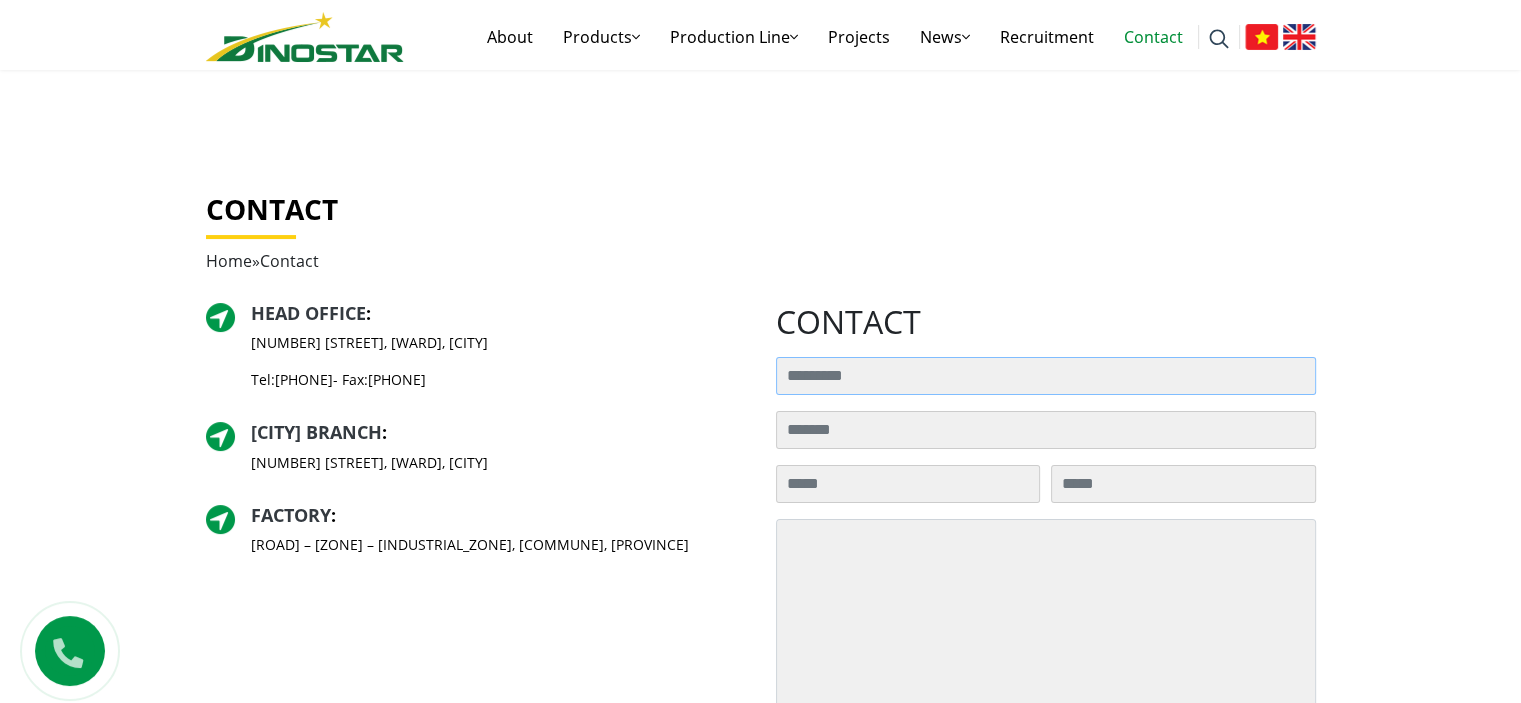 click on "Search for:" at bounding box center [1046, 376] 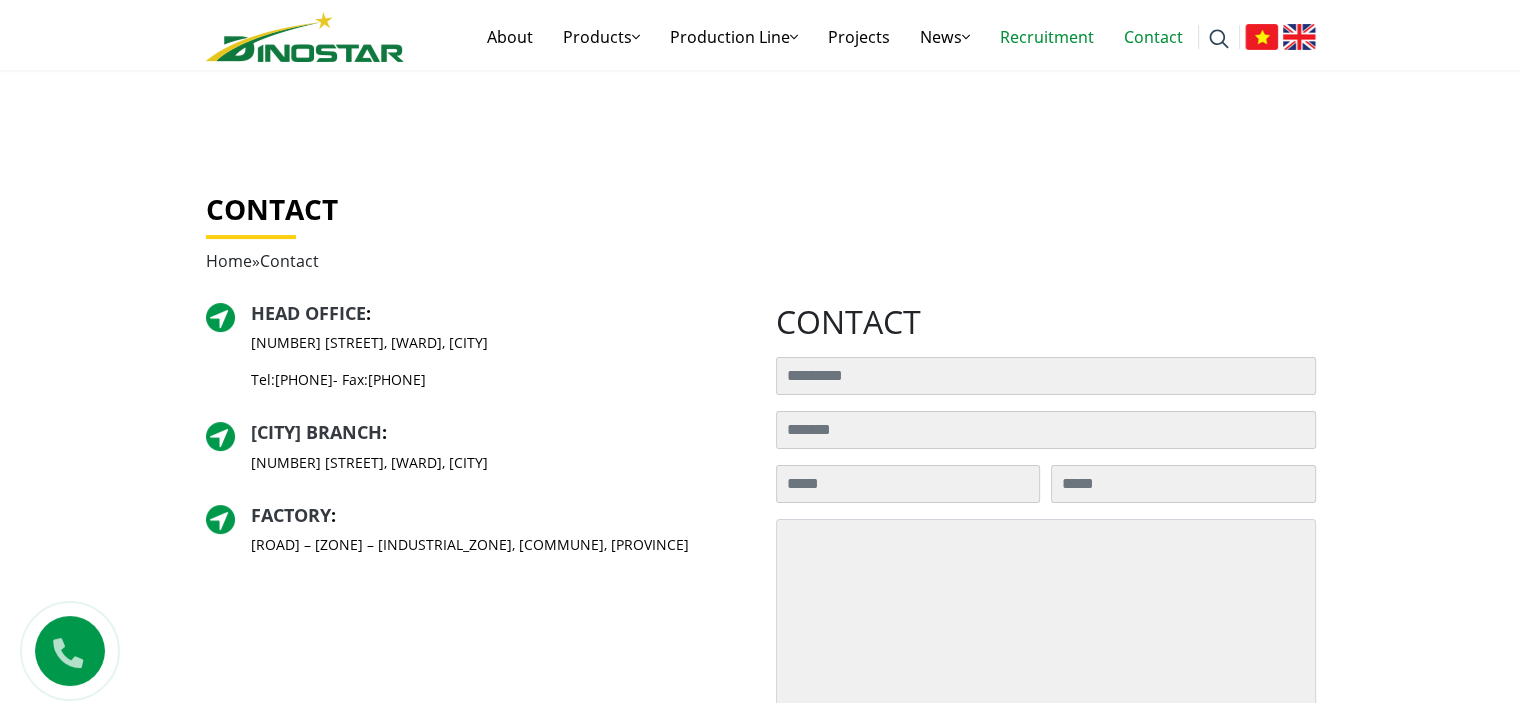 click on "Recruitment" at bounding box center (1047, 37) 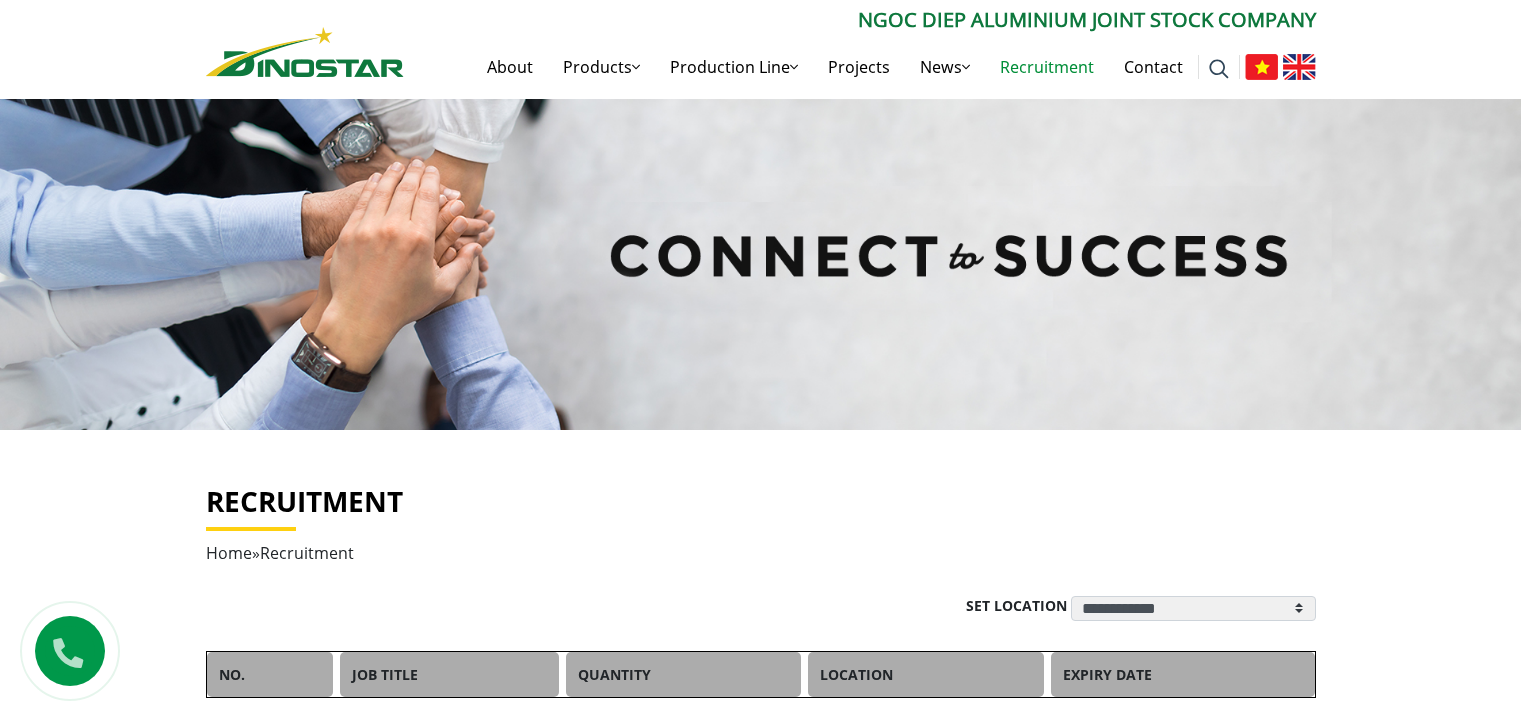scroll, scrollTop: 0, scrollLeft: 0, axis: both 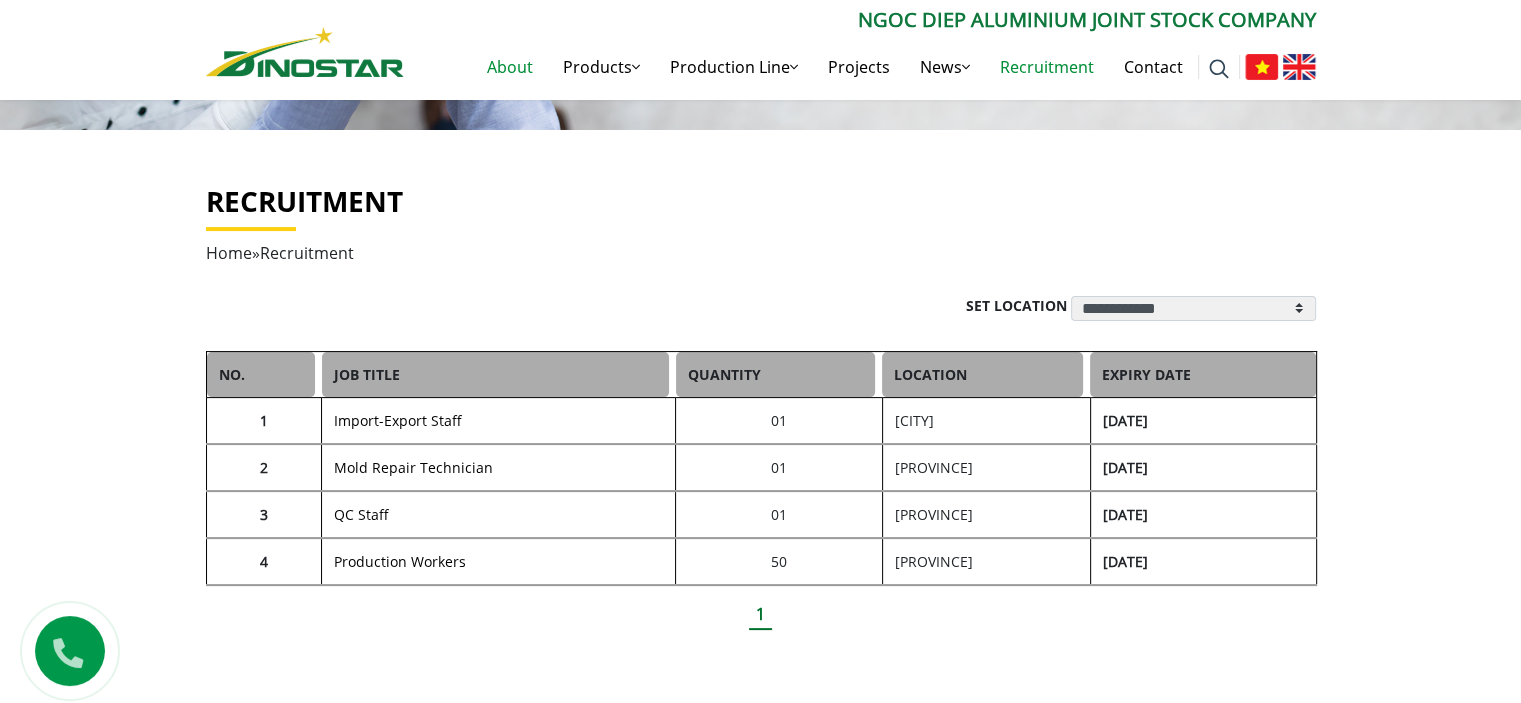 click on "About" at bounding box center (510, 67) 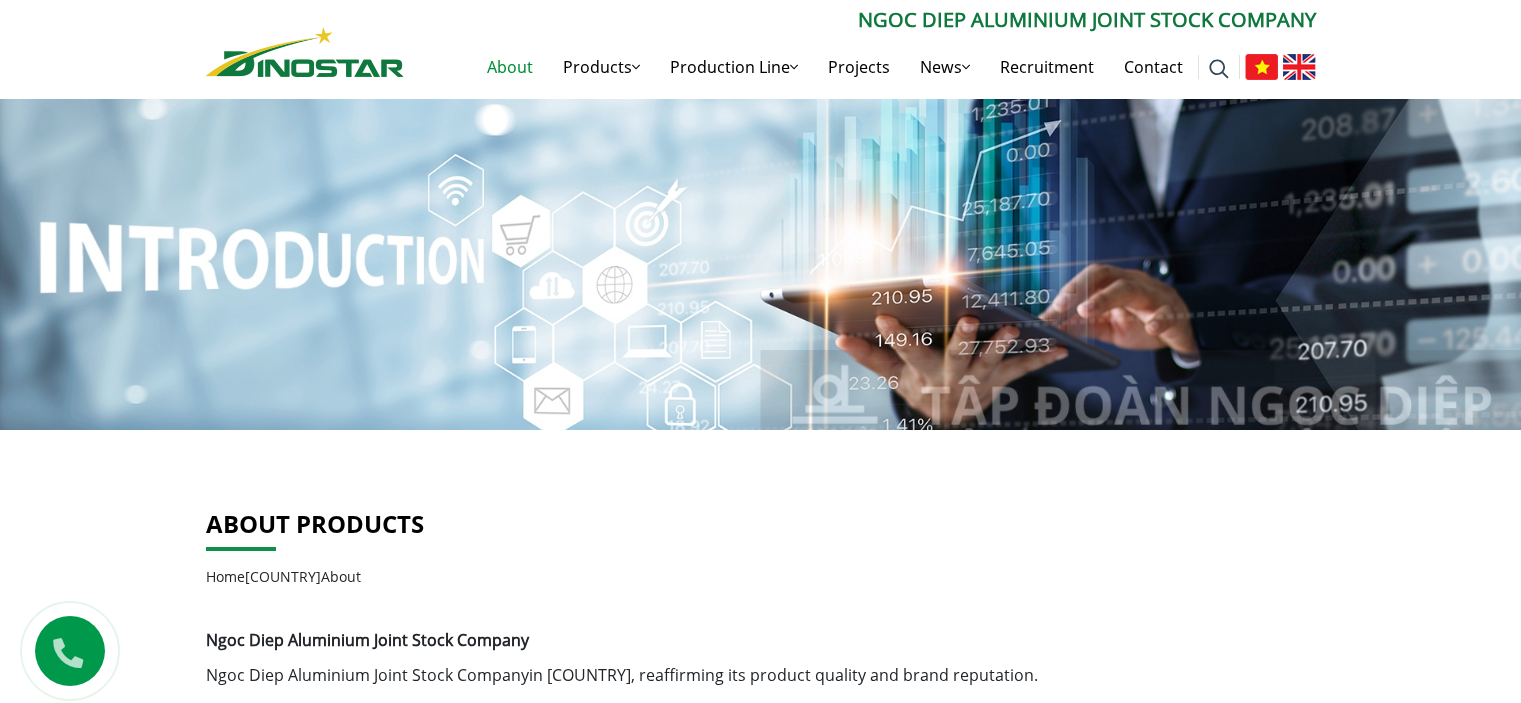 scroll, scrollTop: 0, scrollLeft: 0, axis: both 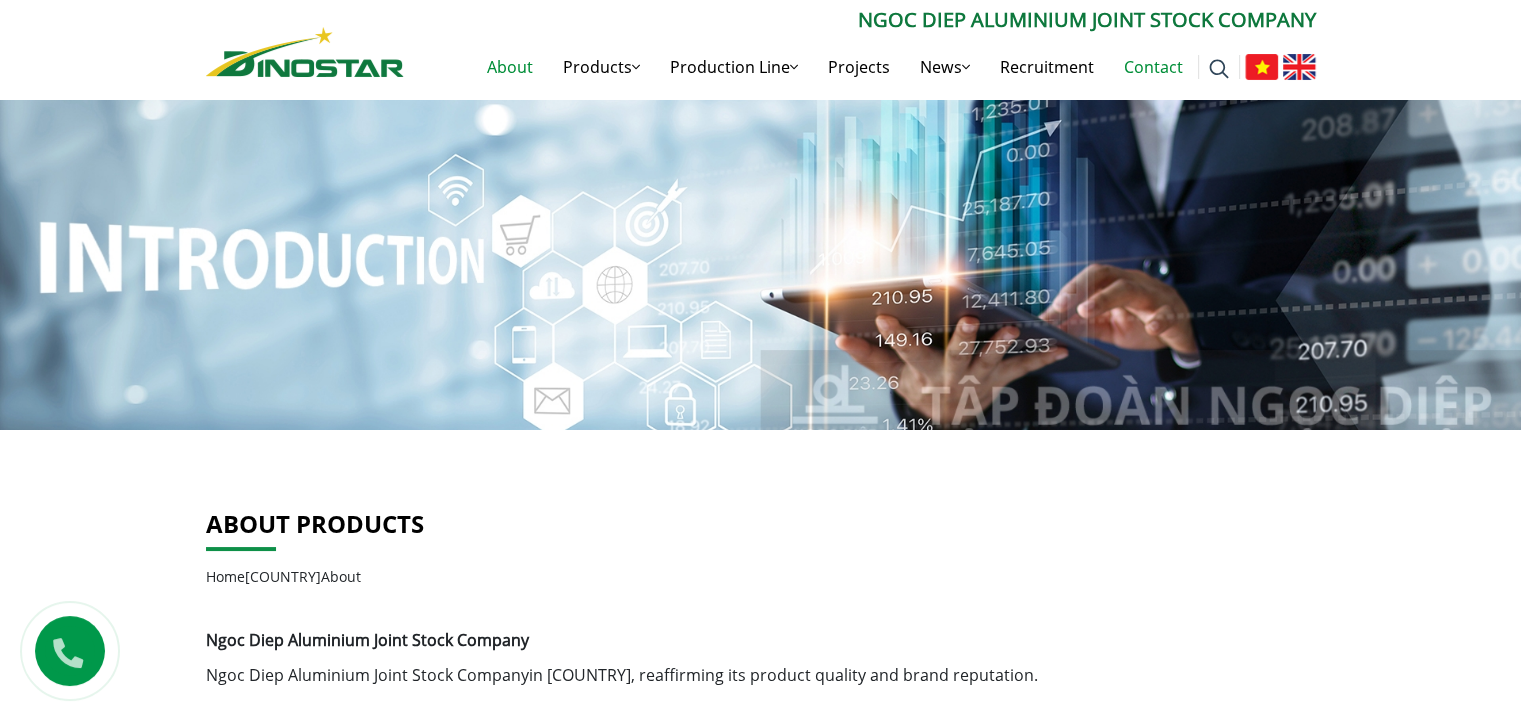 click on "Contact" at bounding box center (1153, 67) 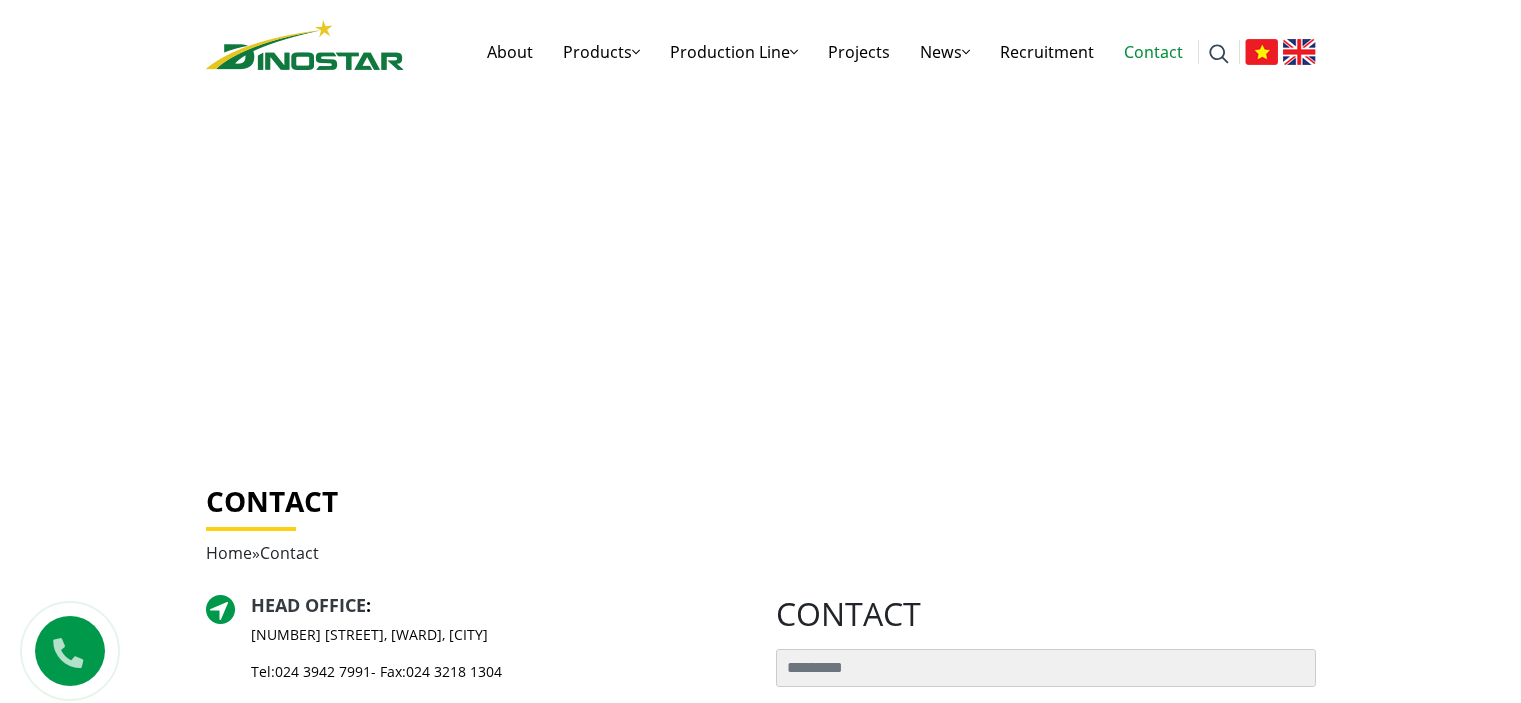 scroll, scrollTop: 0, scrollLeft: 0, axis: both 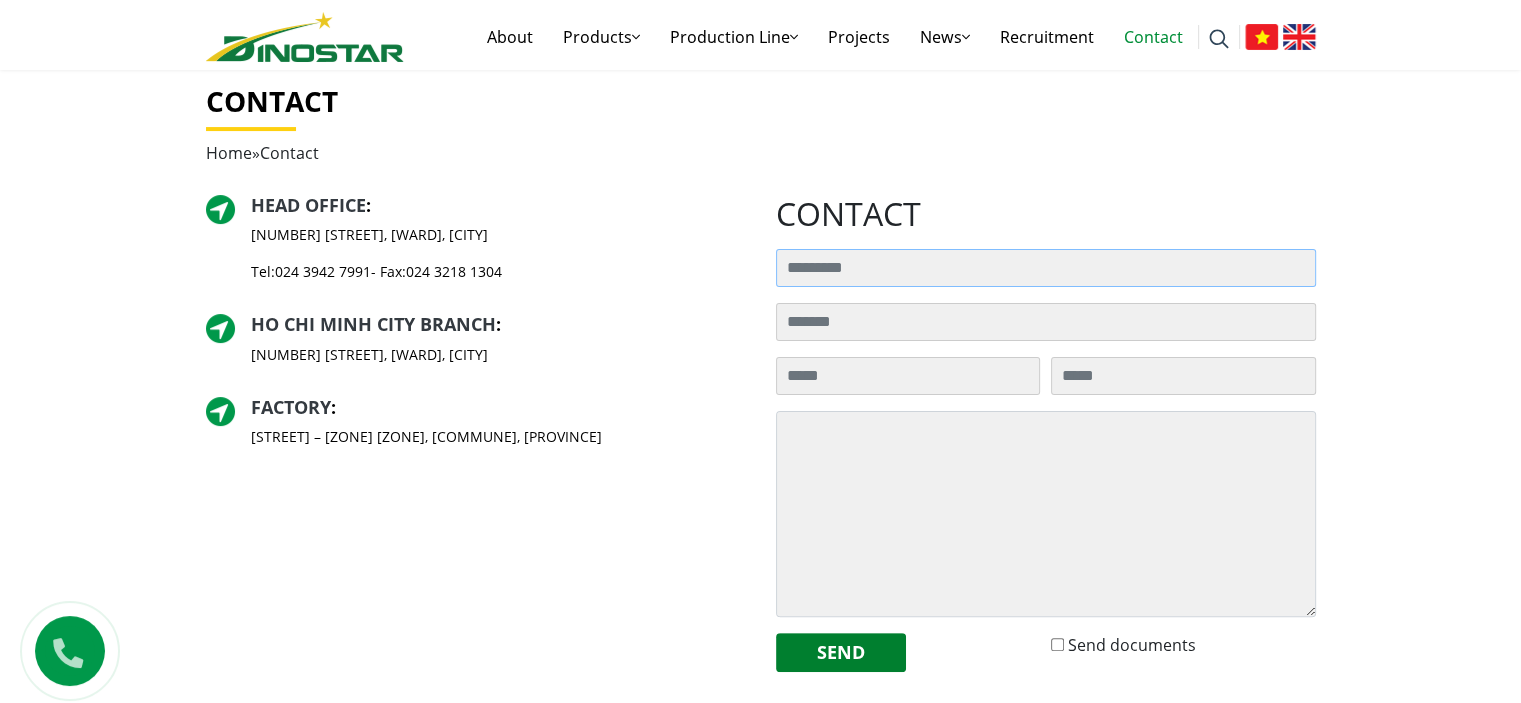 click on "Search for:" at bounding box center (1046, 268) 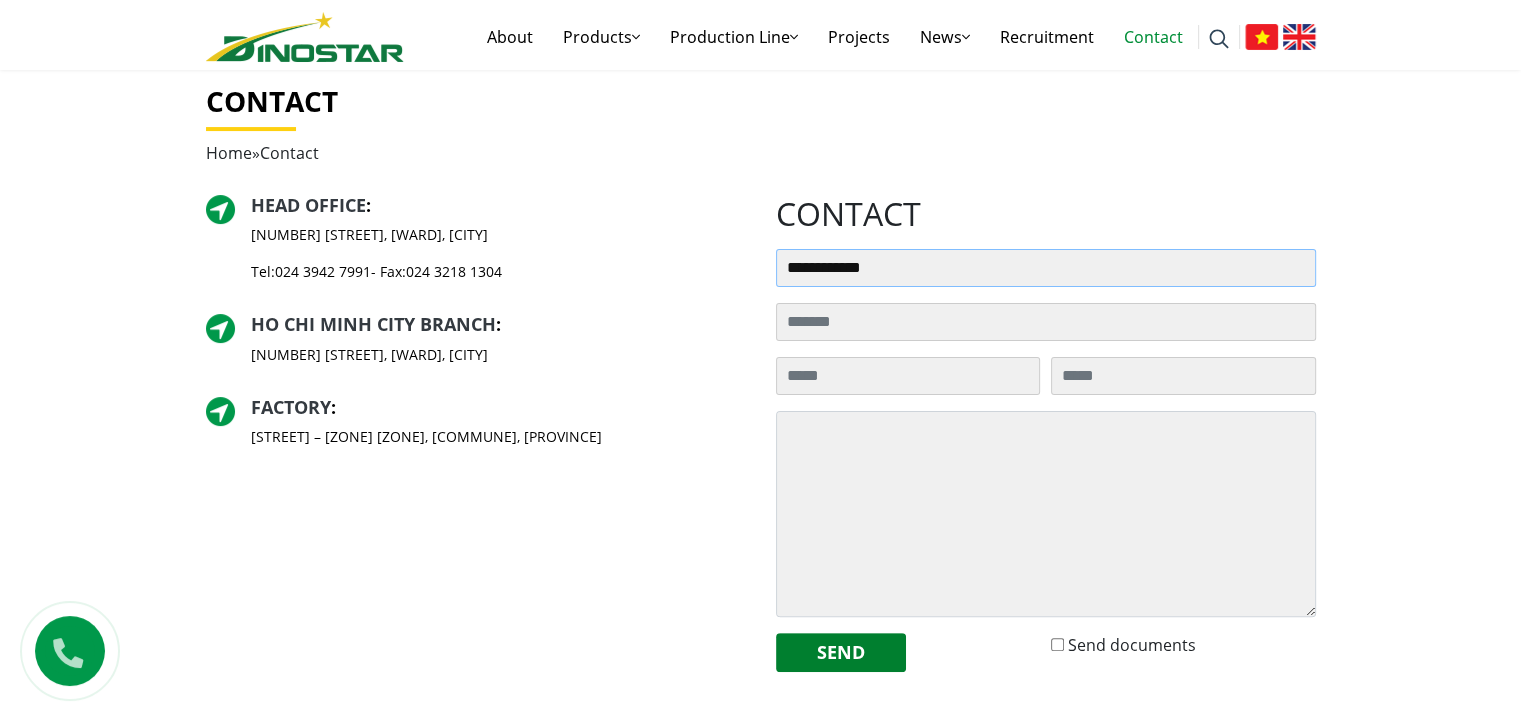 type on "[CREDIT CARD]" 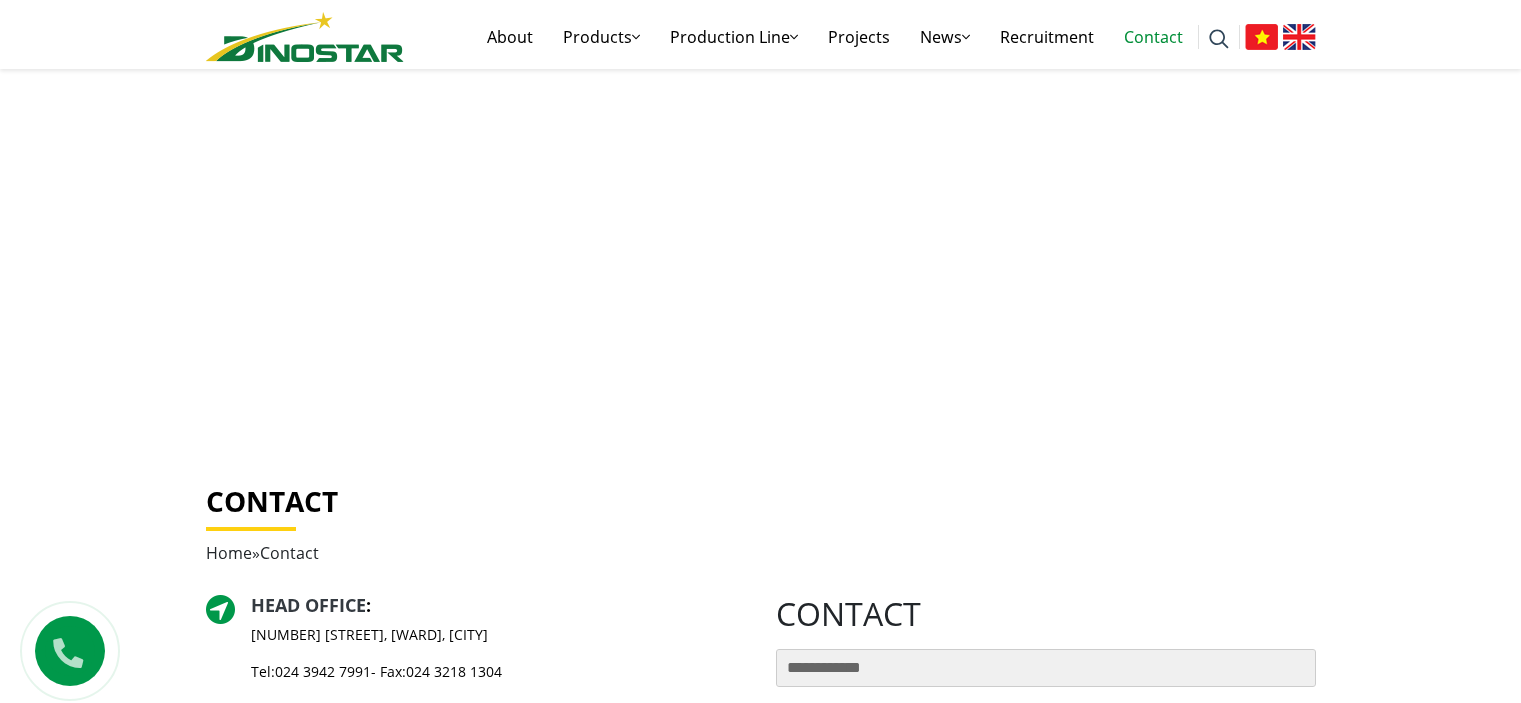 scroll, scrollTop: 400, scrollLeft: 0, axis: vertical 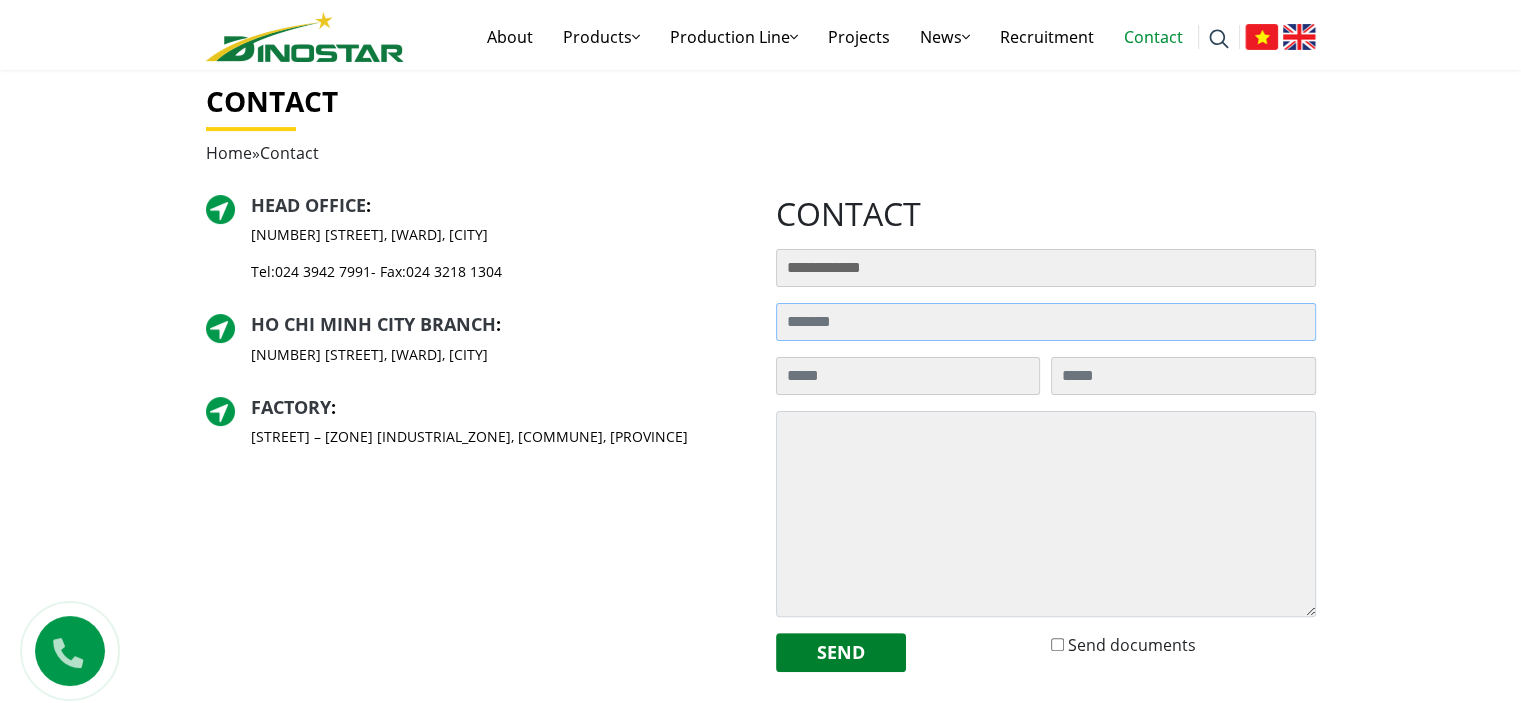 click on "Search for:" at bounding box center [1046, 322] 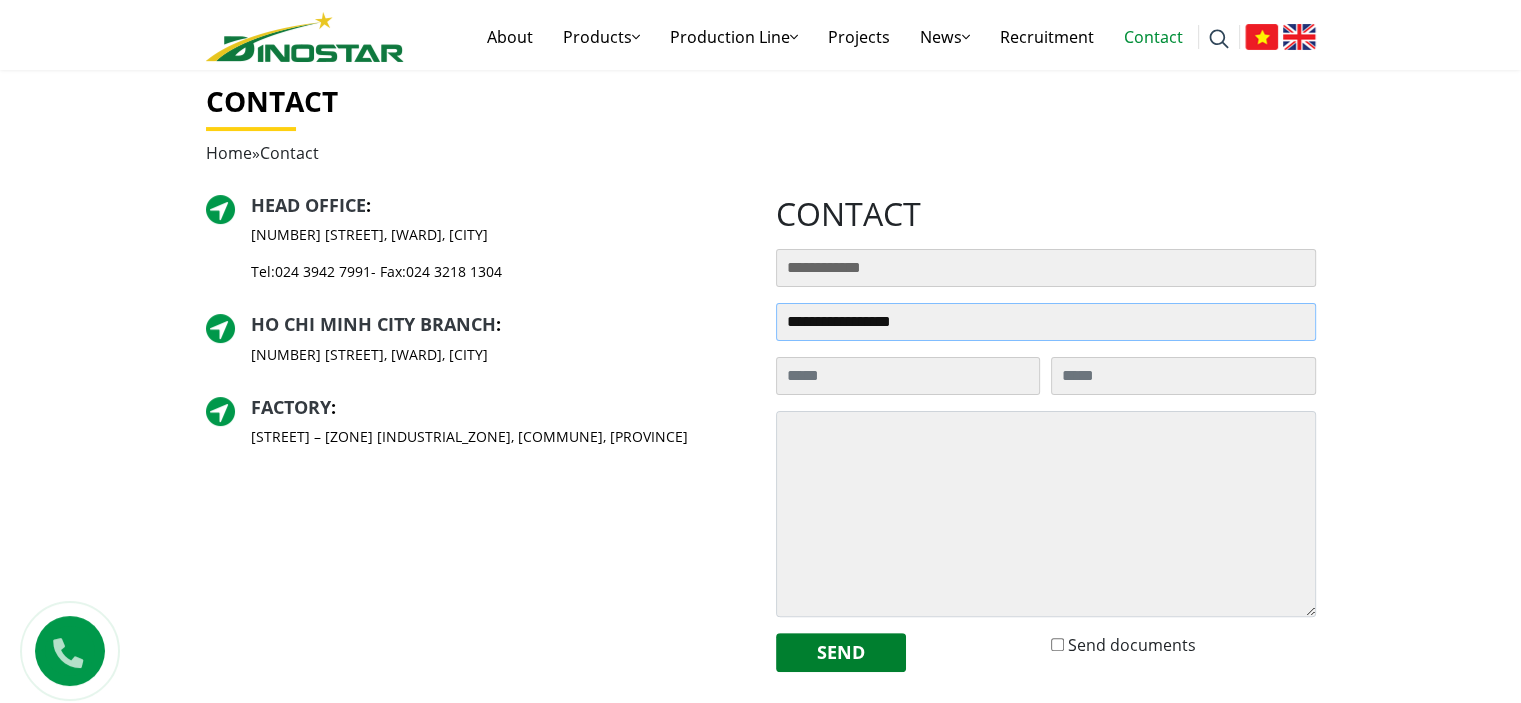 type on "**********" 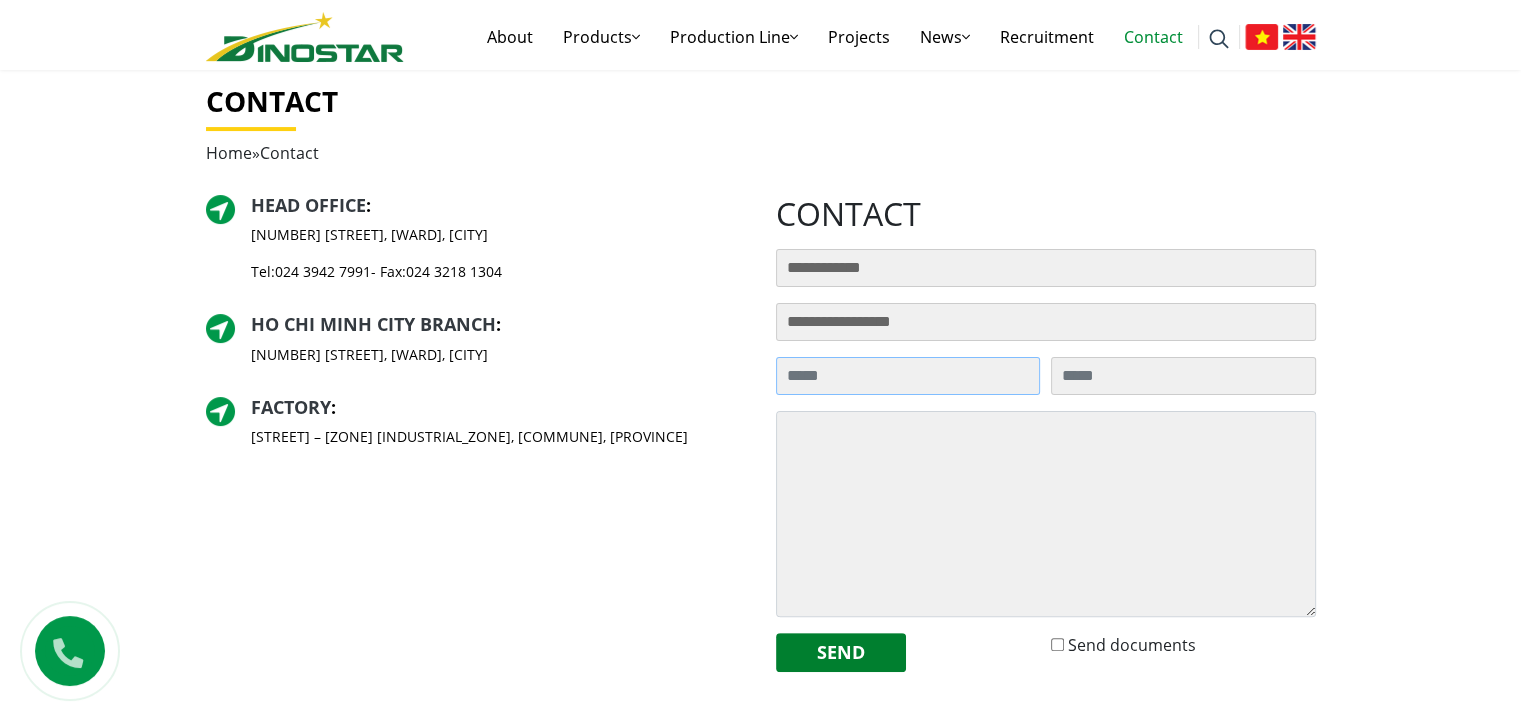 click on "Search for:" at bounding box center [908, 376] 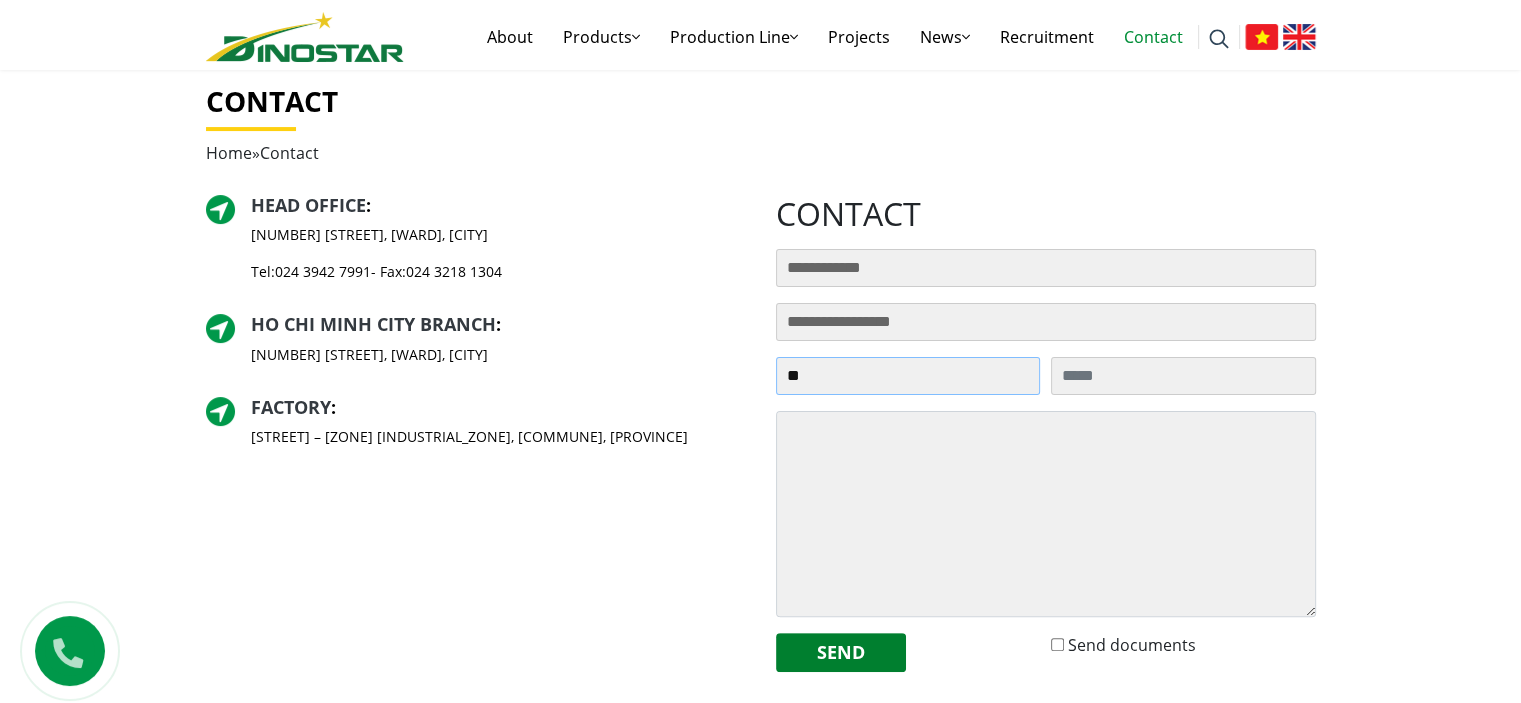 type on "*" 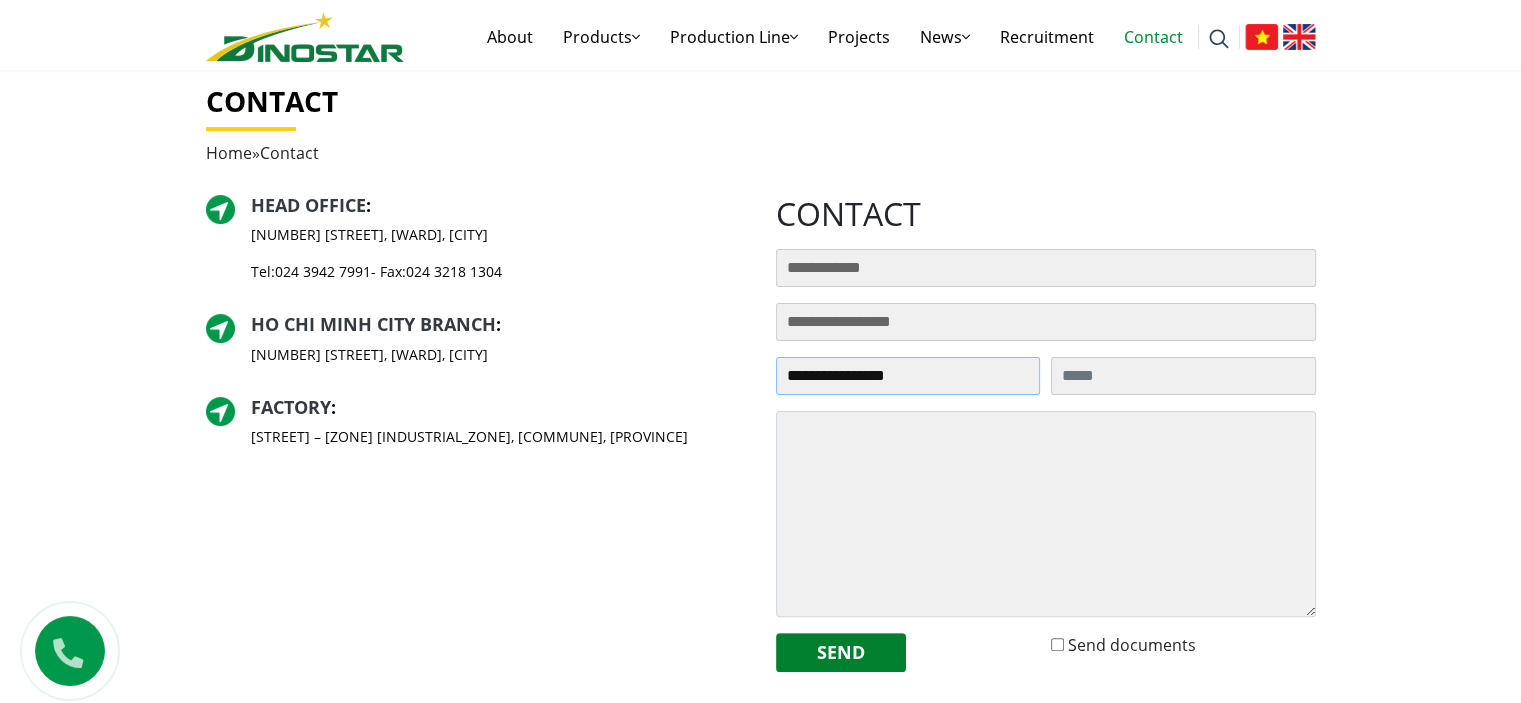 click on "Send" at bounding box center (841, 652) 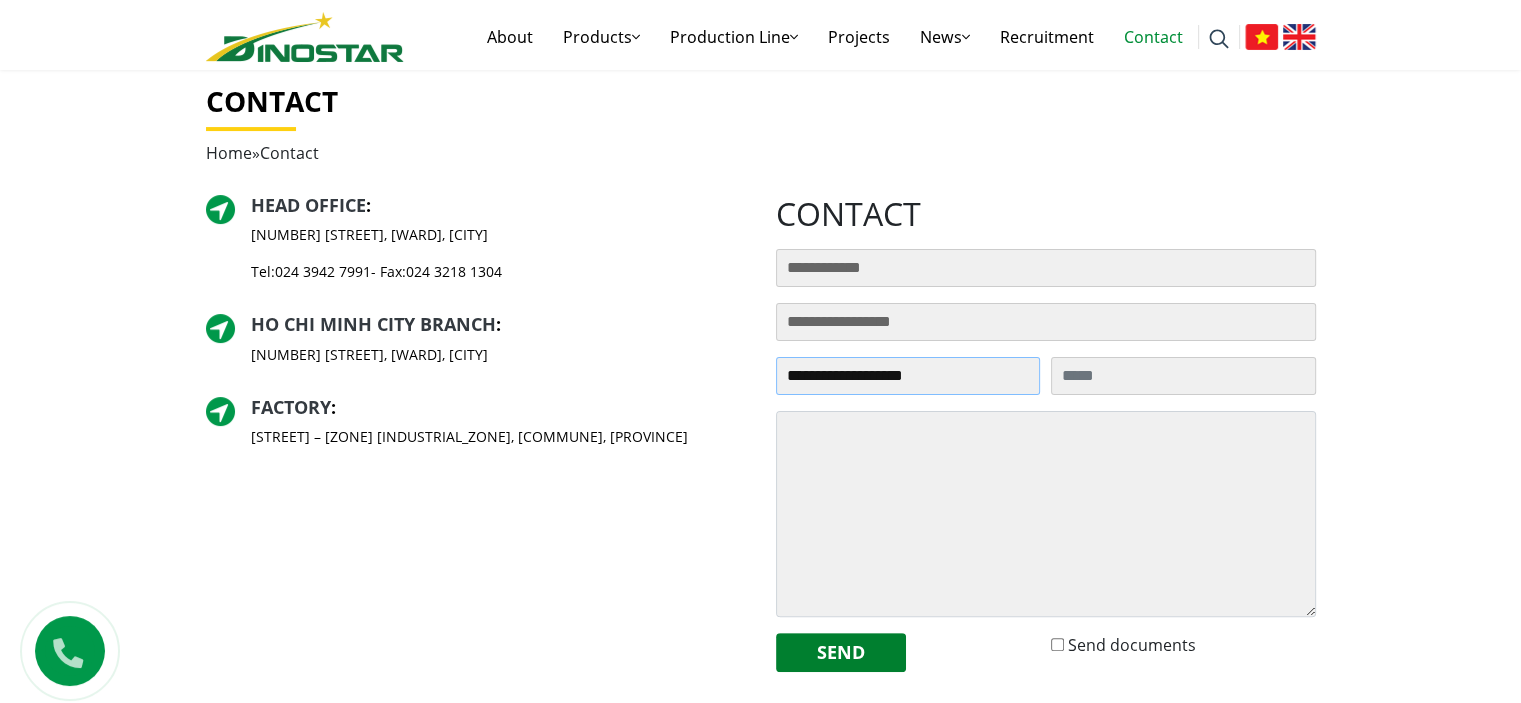 type on "**********" 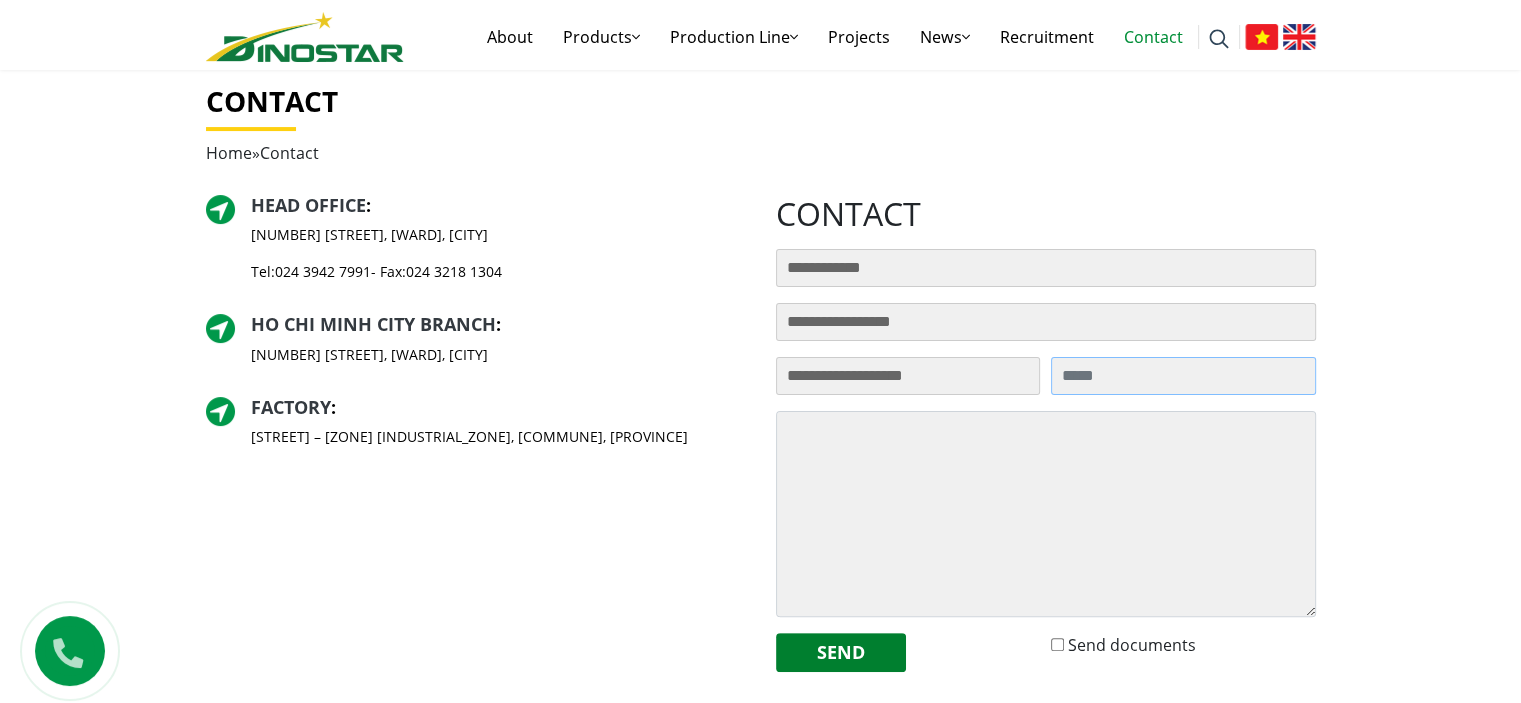 click on "Search for:" at bounding box center (1183, 376) 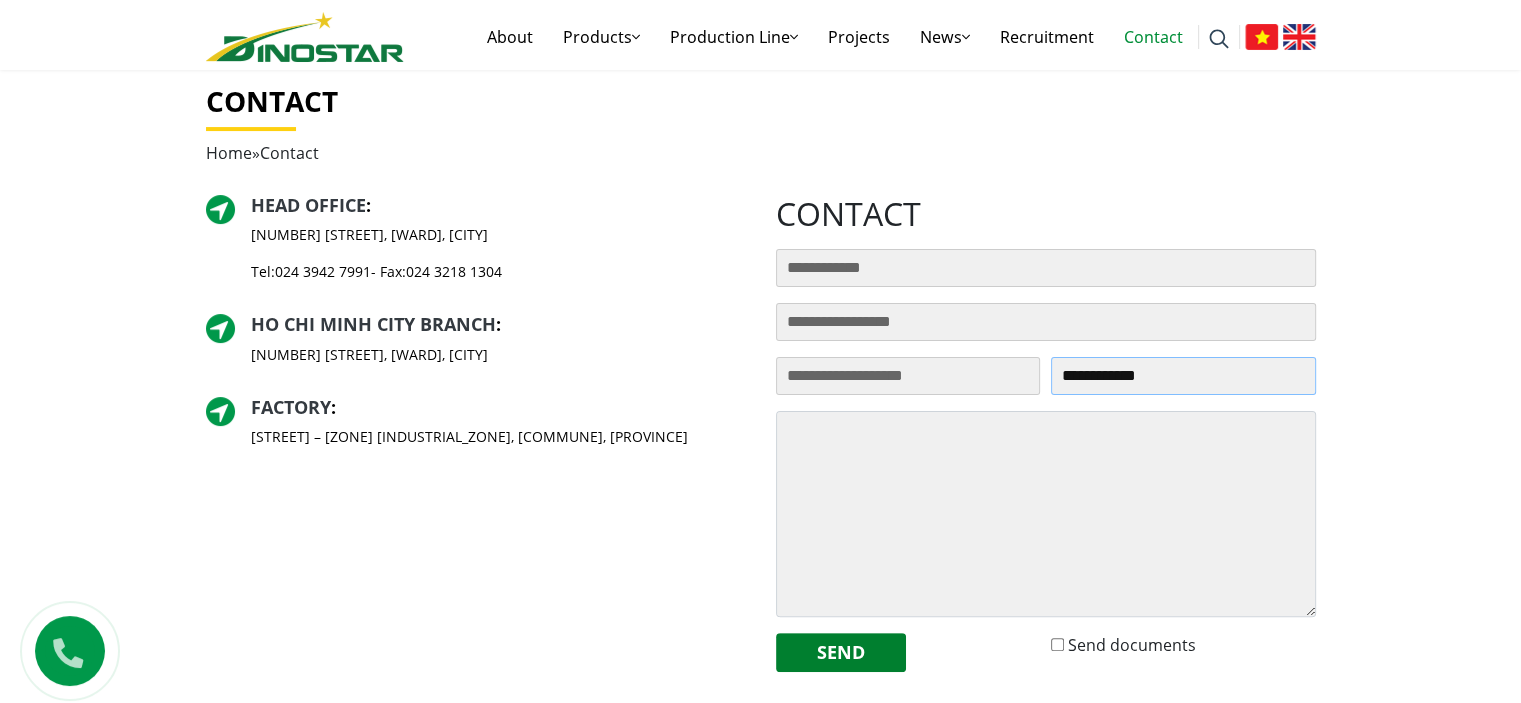 type on "**********" 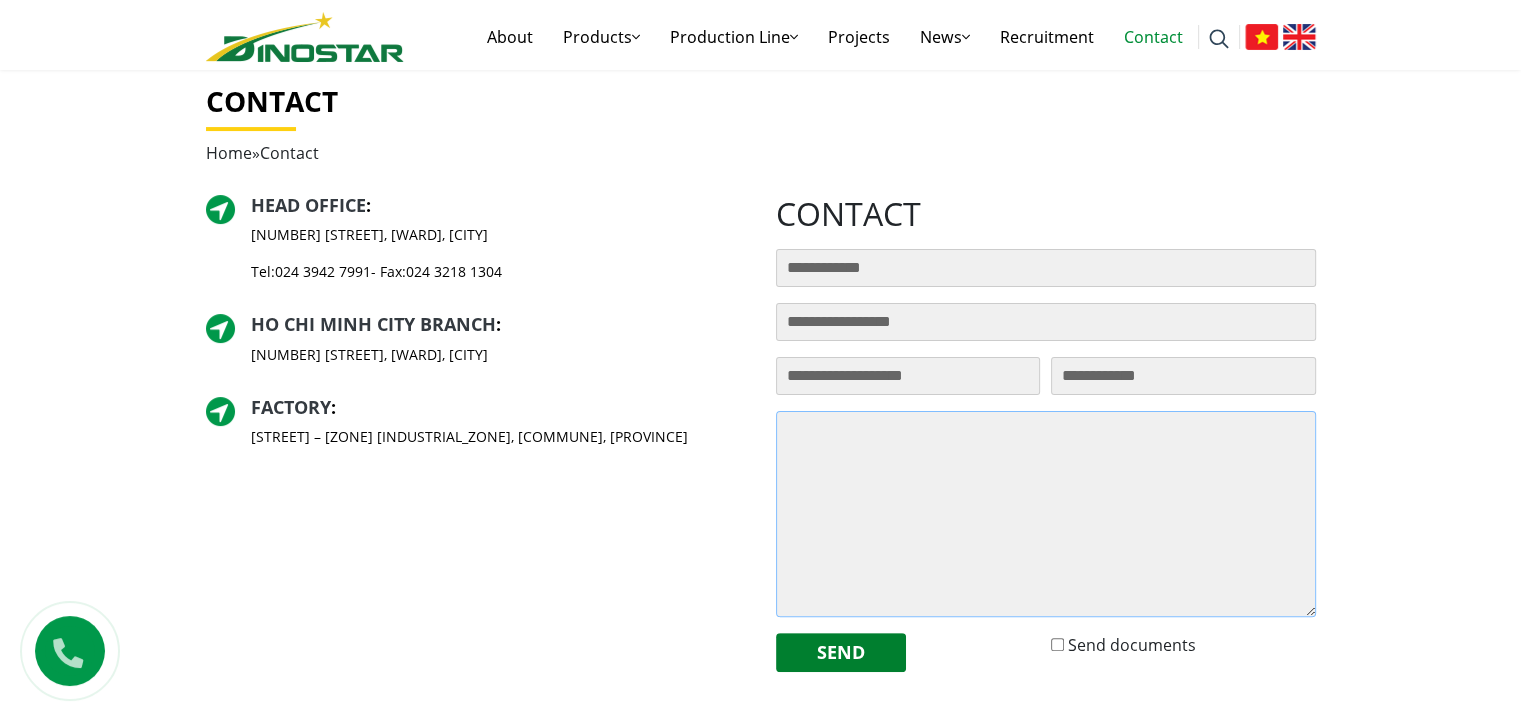 click at bounding box center [1046, 514] 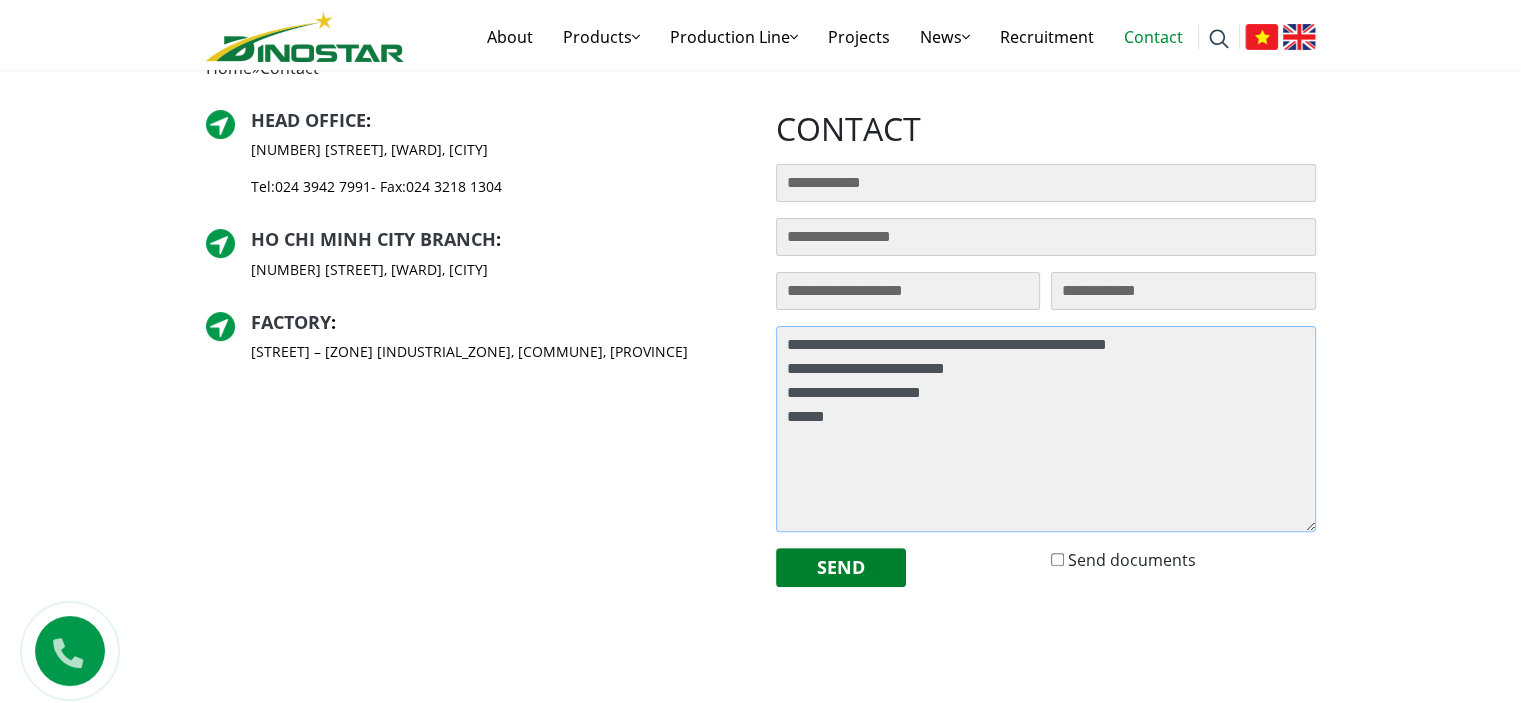 scroll, scrollTop: 592, scrollLeft: 0, axis: vertical 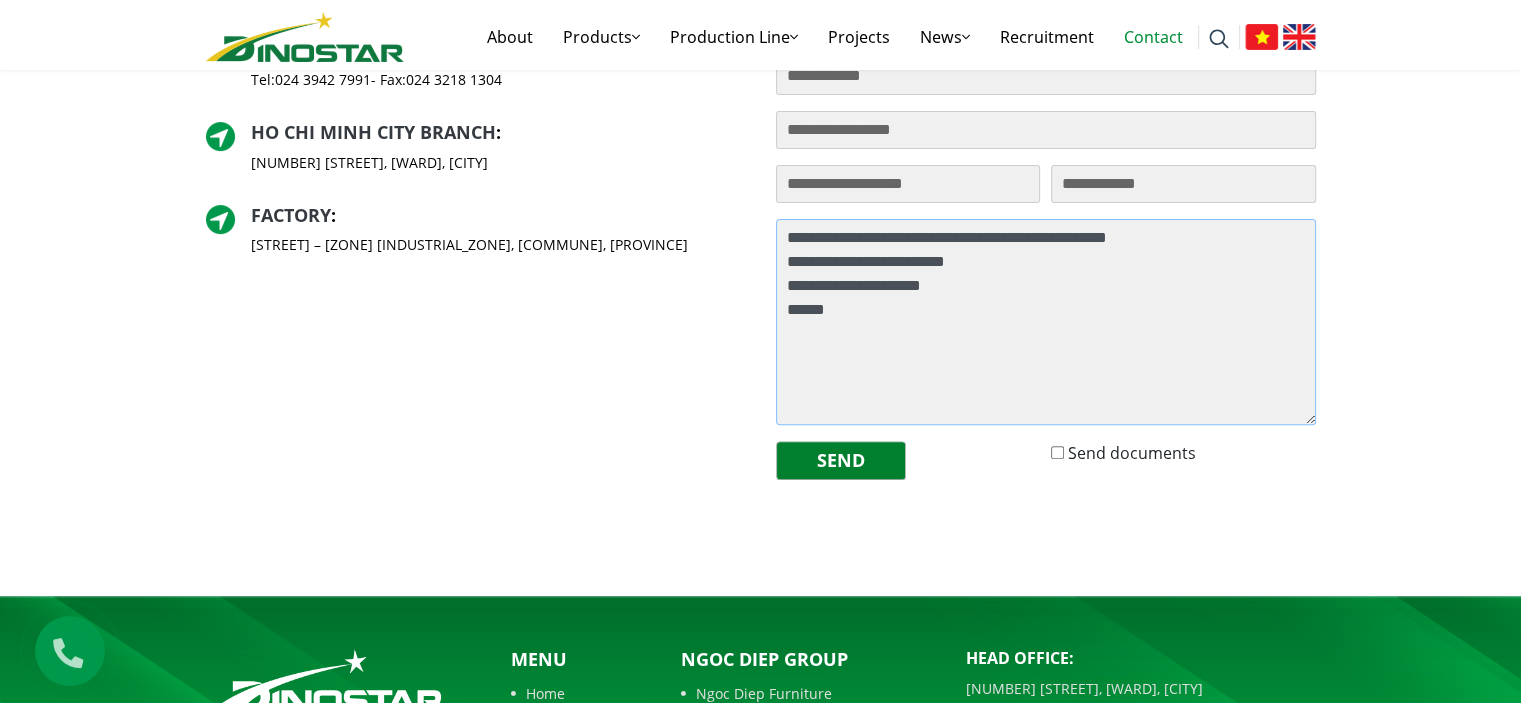 type on "**********" 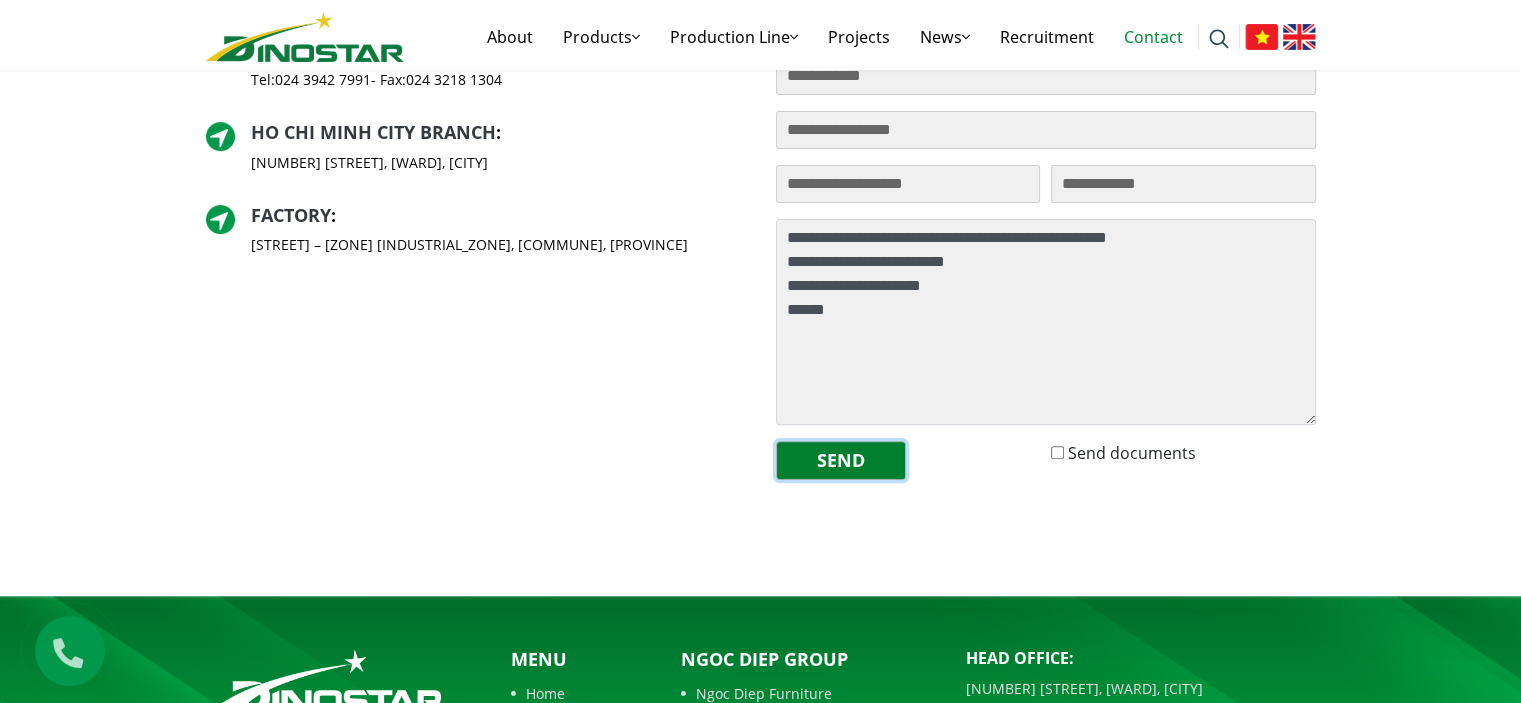 click on "Send" at bounding box center (841, 460) 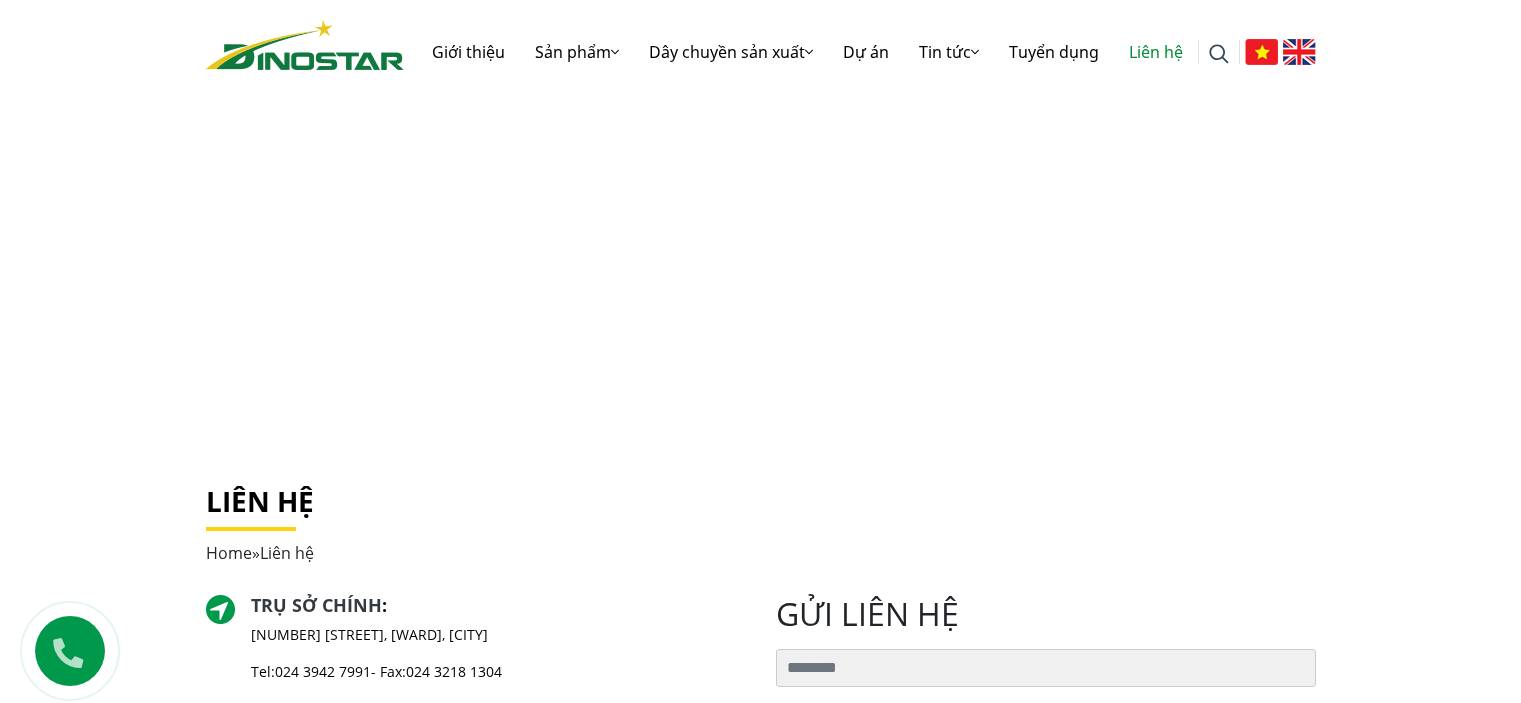 scroll, scrollTop: 0, scrollLeft: 0, axis: both 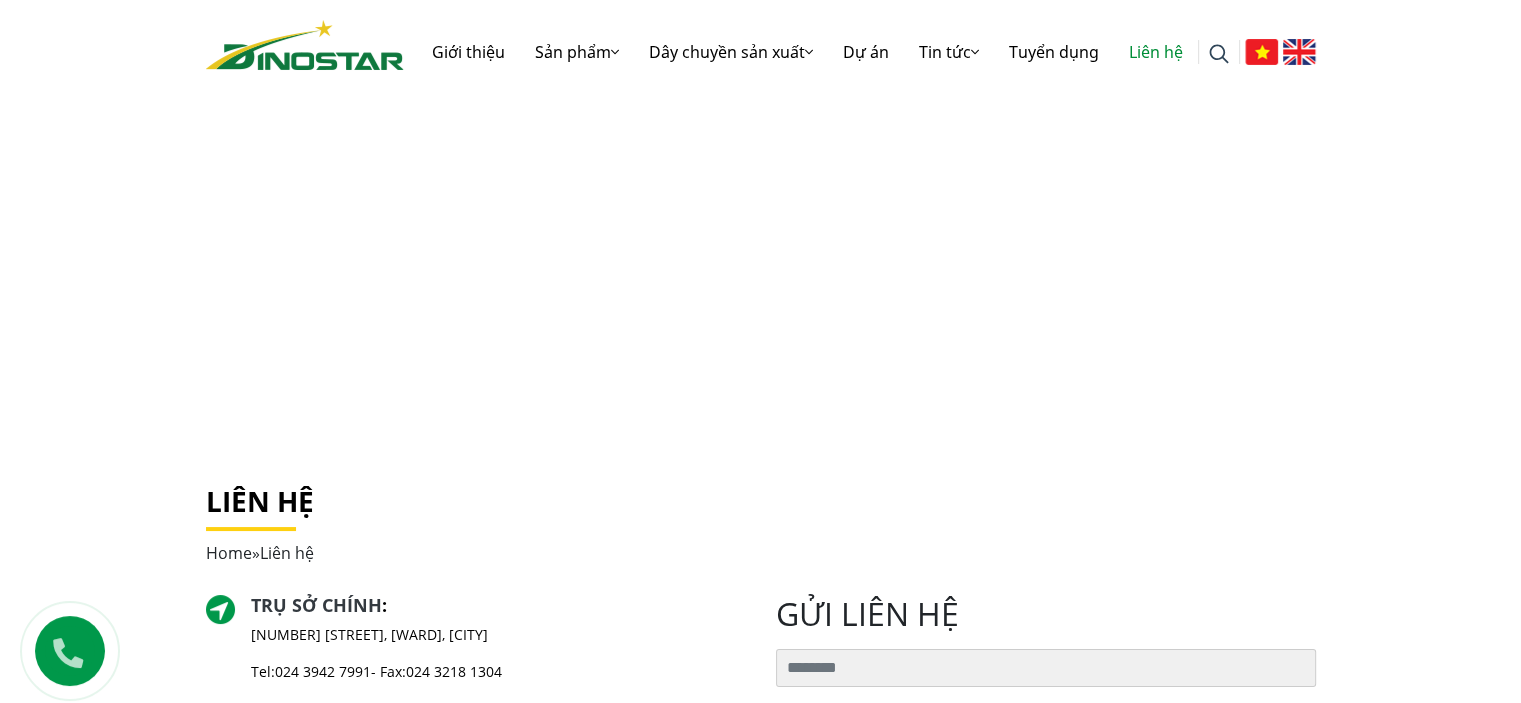 click at bounding box center (68, 648) 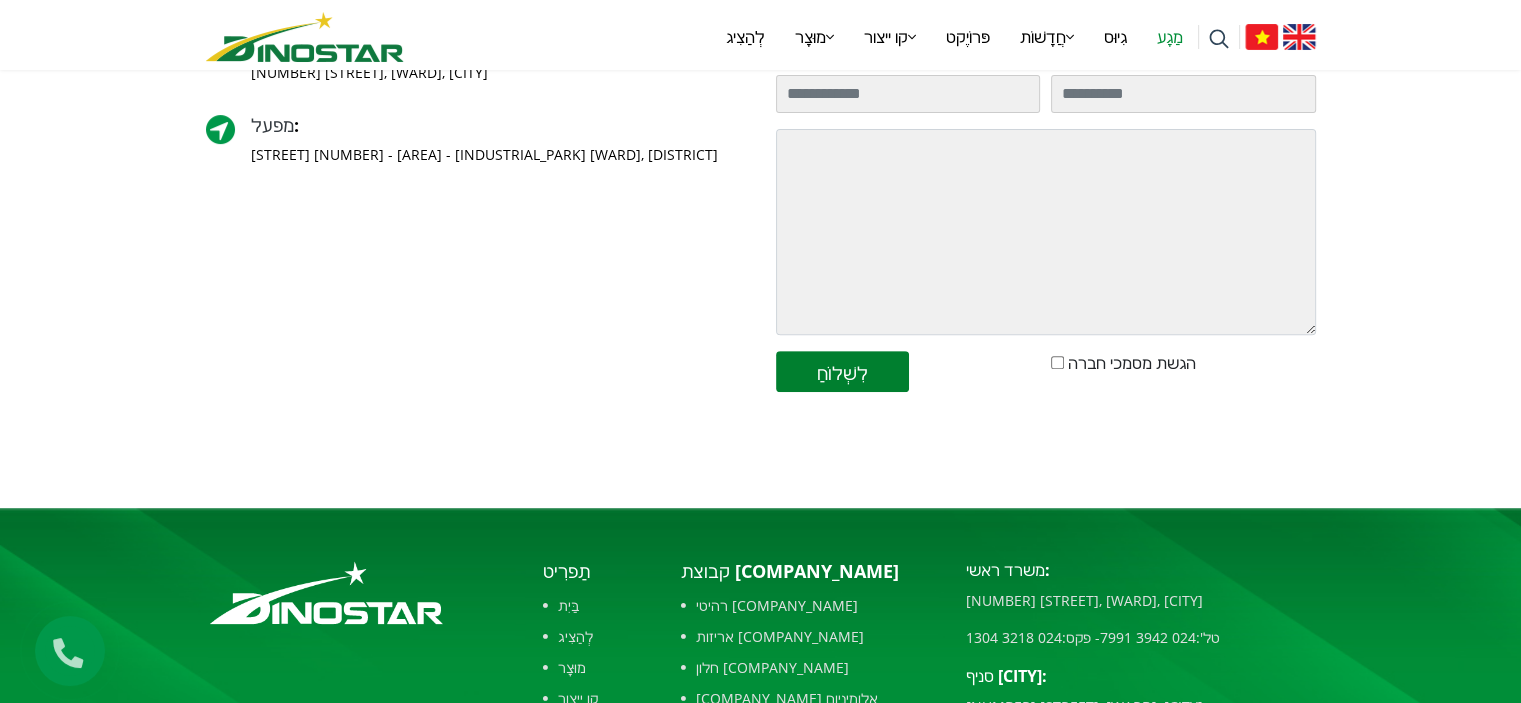 scroll, scrollTop: 700, scrollLeft: 0, axis: vertical 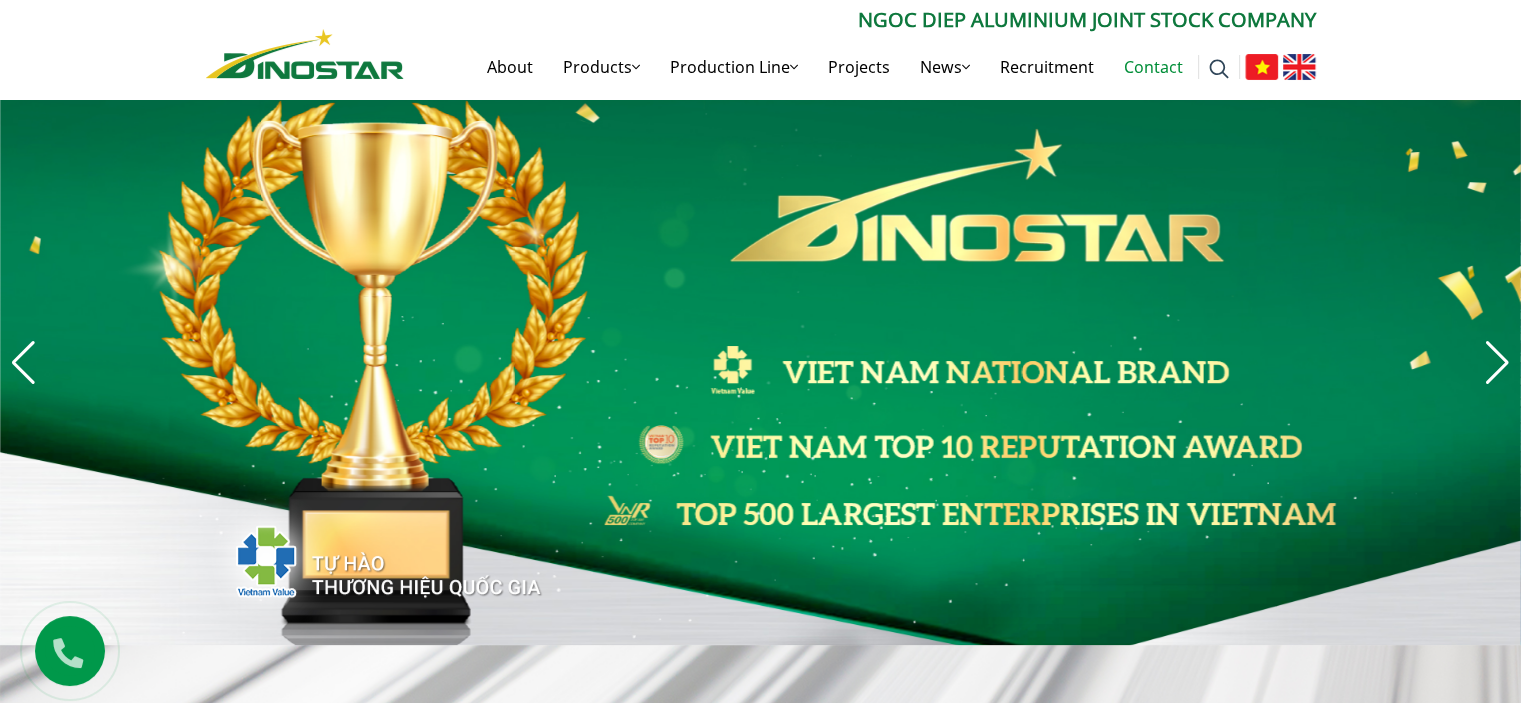 click on "Contact" at bounding box center (1153, 67) 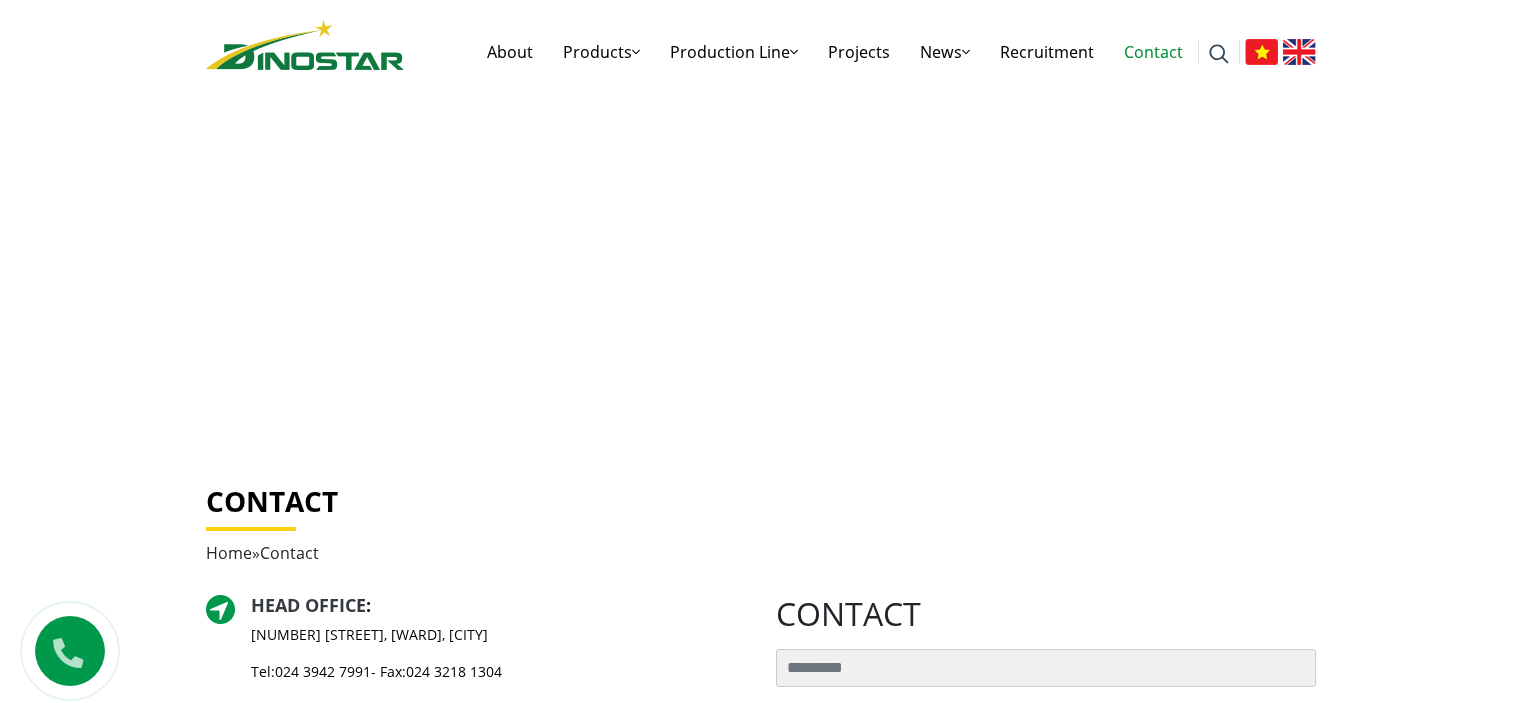 scroll, scrollTop: 0, scrollLeft: 0, axis: both 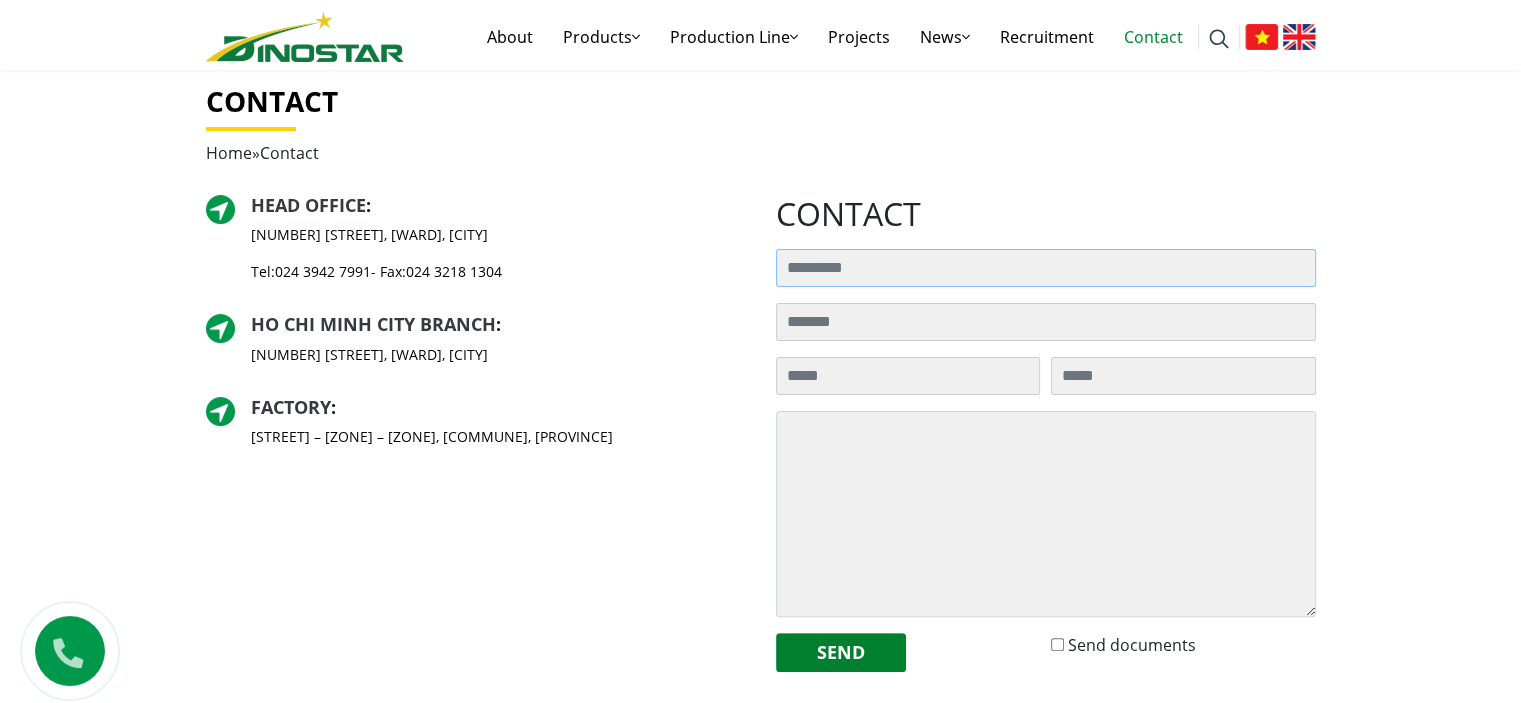 click on "Search for:" at bounding box center [1046, 268] 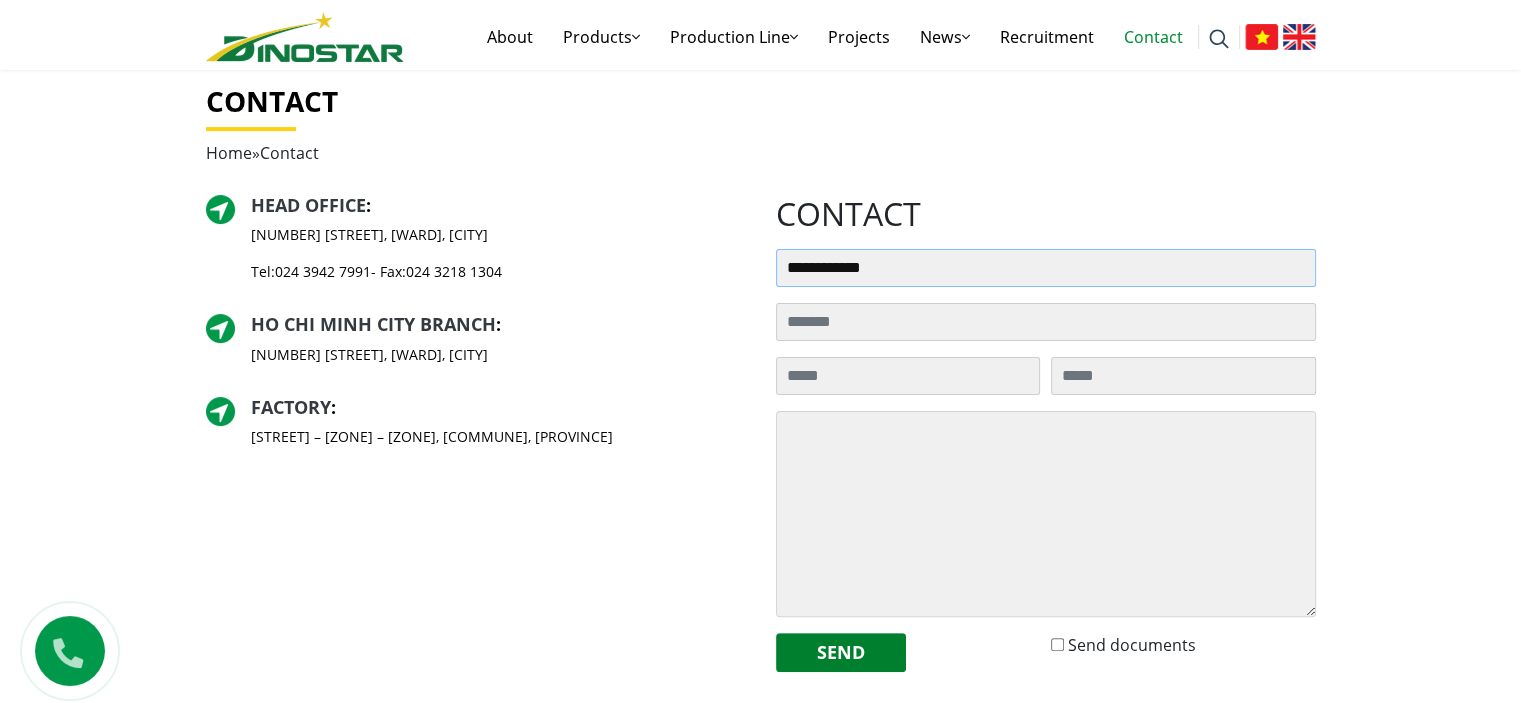 type on "**********" 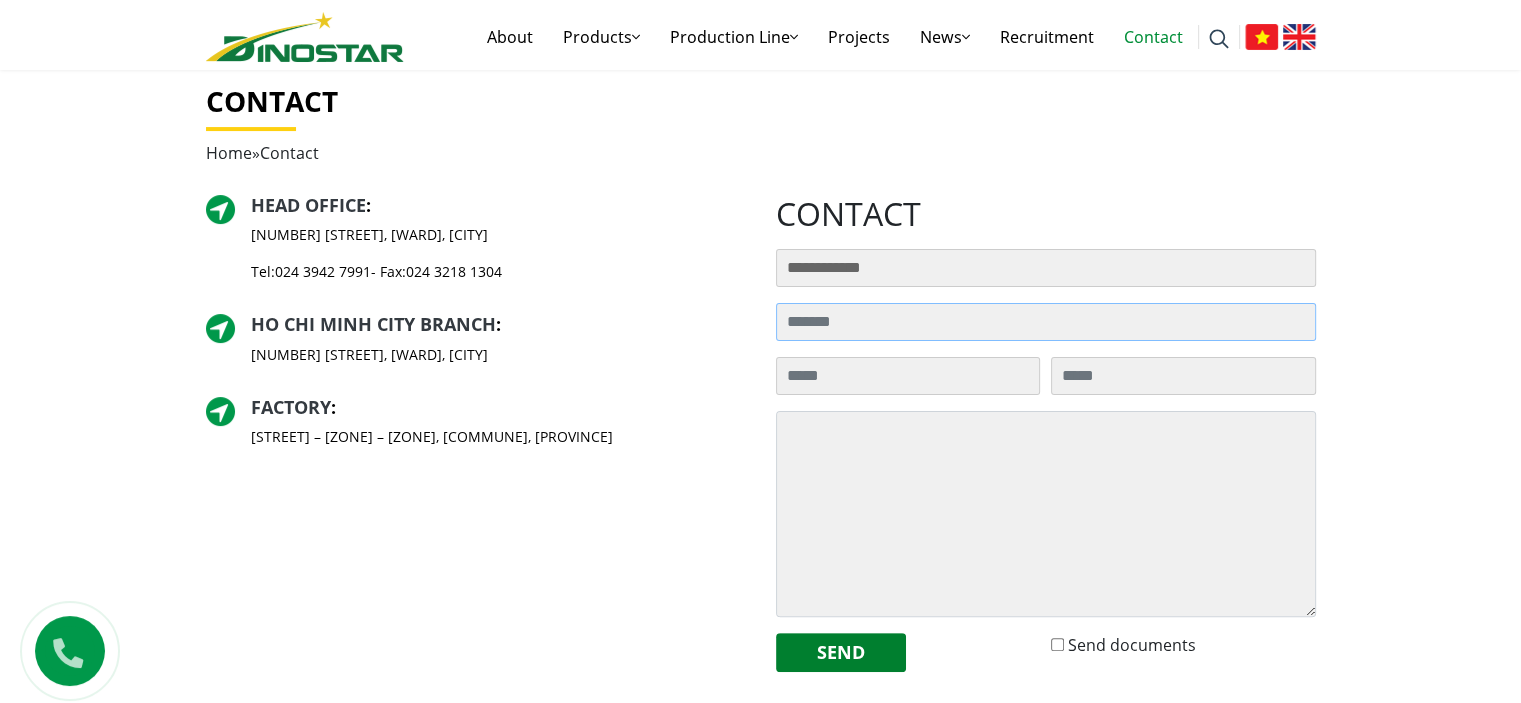 click on "Search for:" at bounding box center (1046, 322) 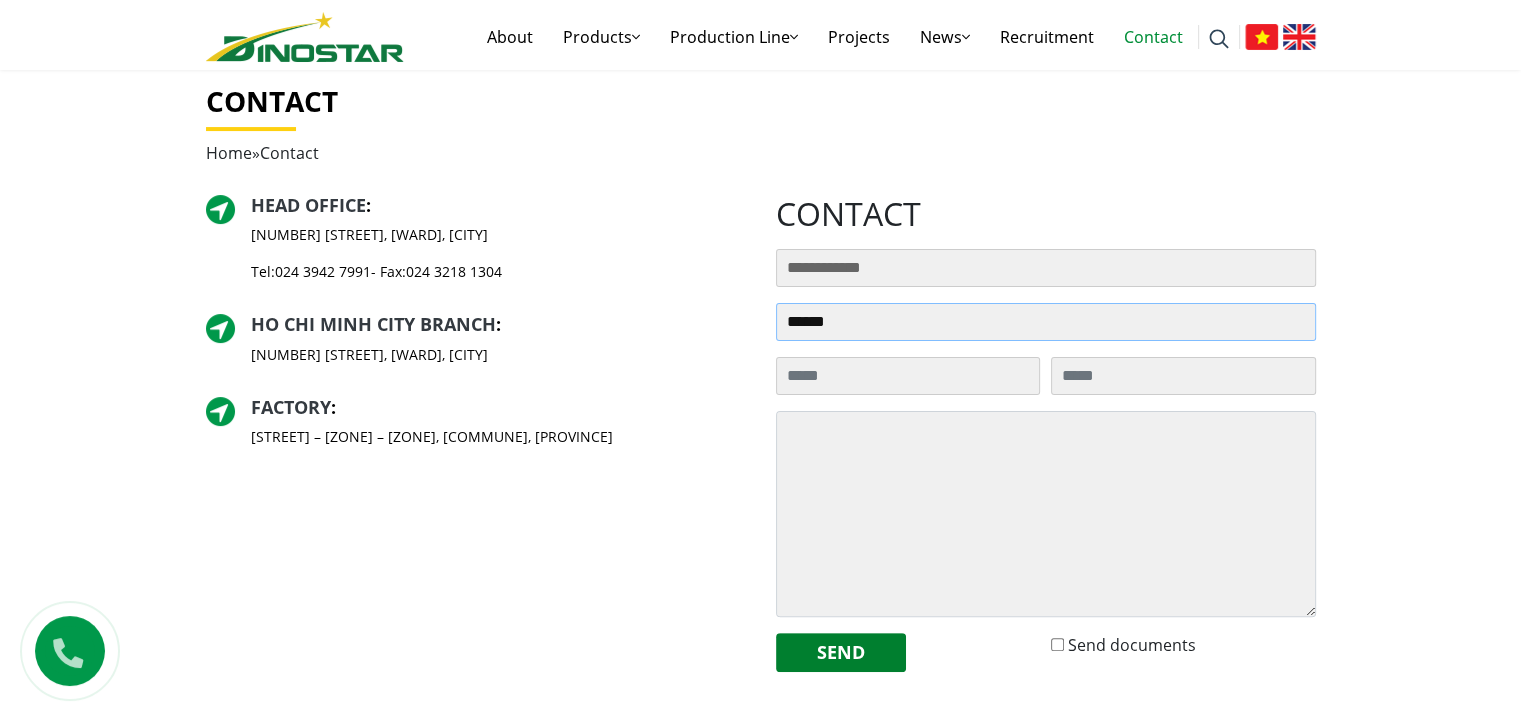 type on "[REDACTED]" 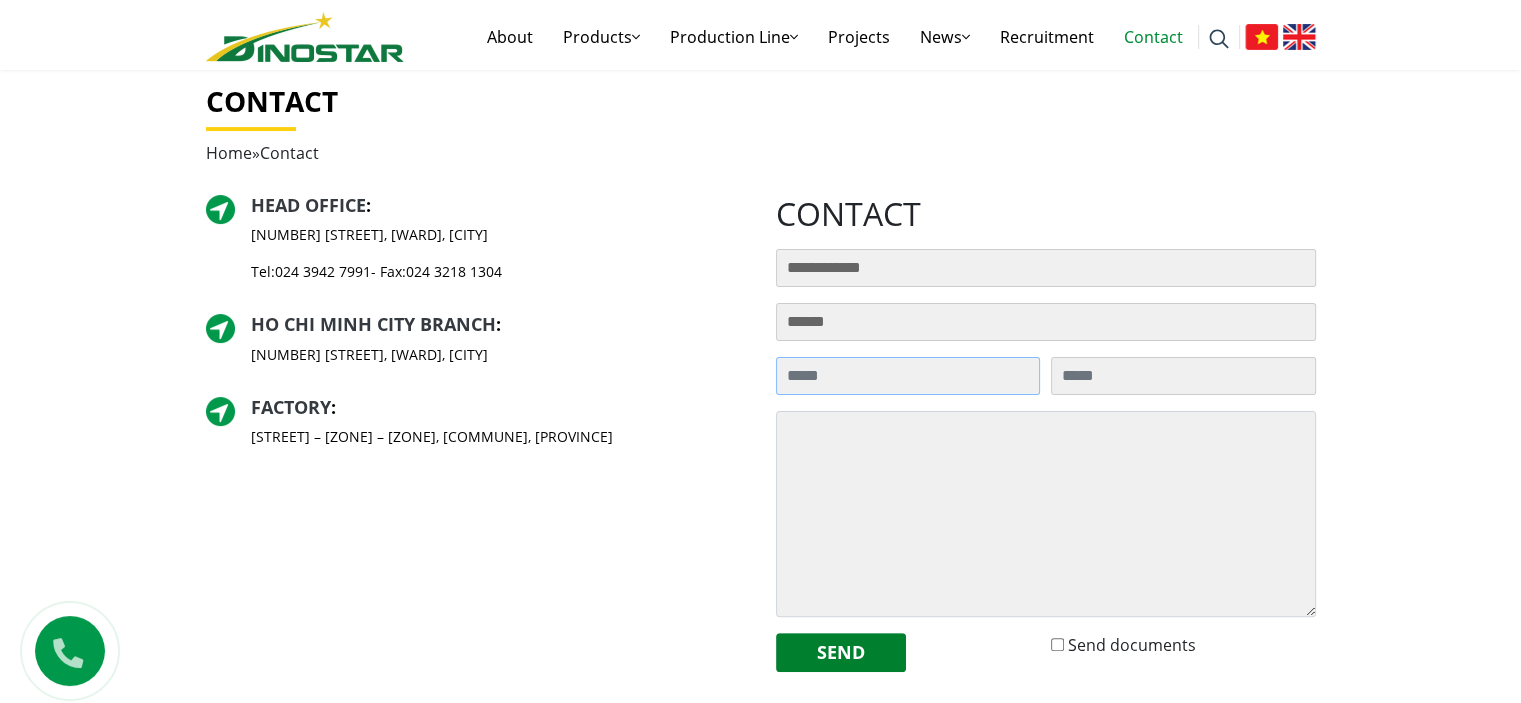click on "Search for:" at bounding box center [908, 376] 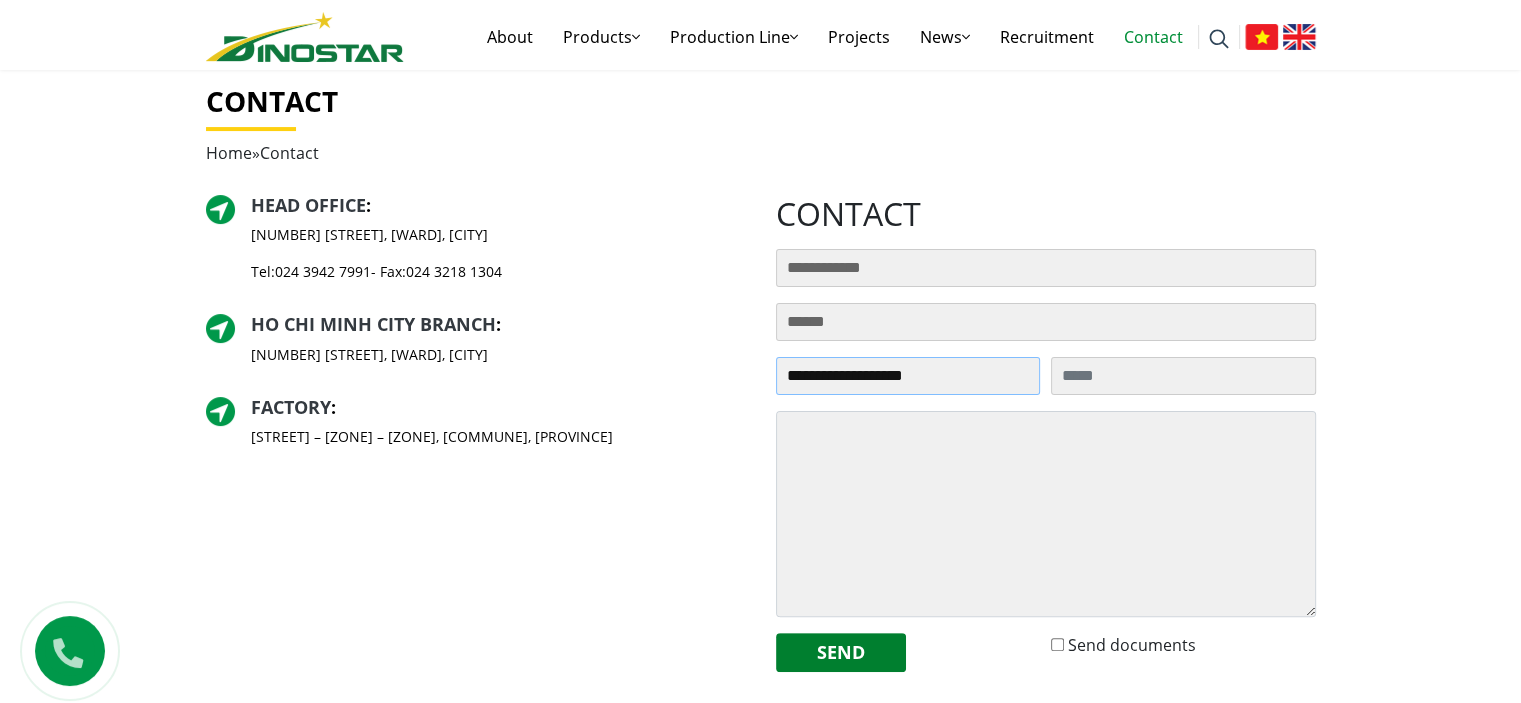 type on "**********" 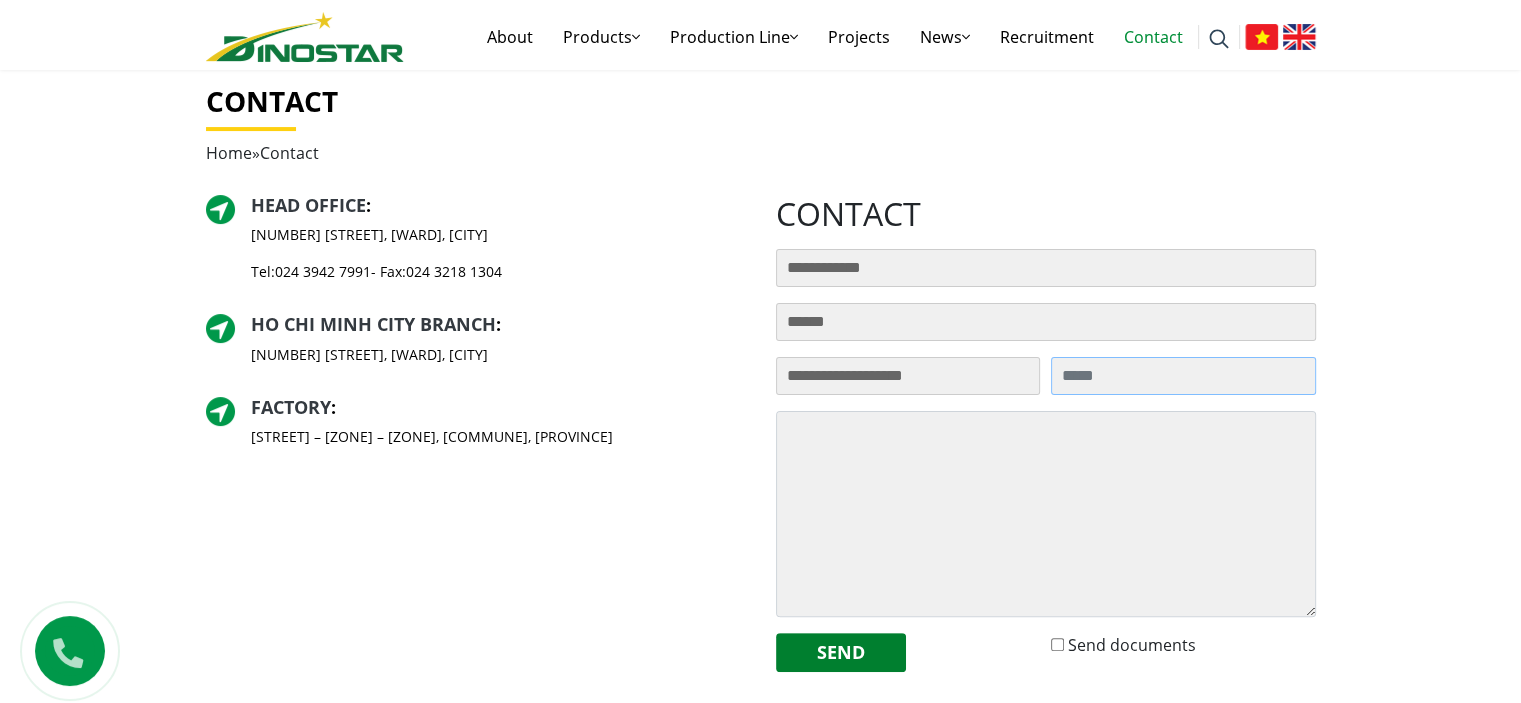 click on "Search for:" at bounding box center [1183, 376] 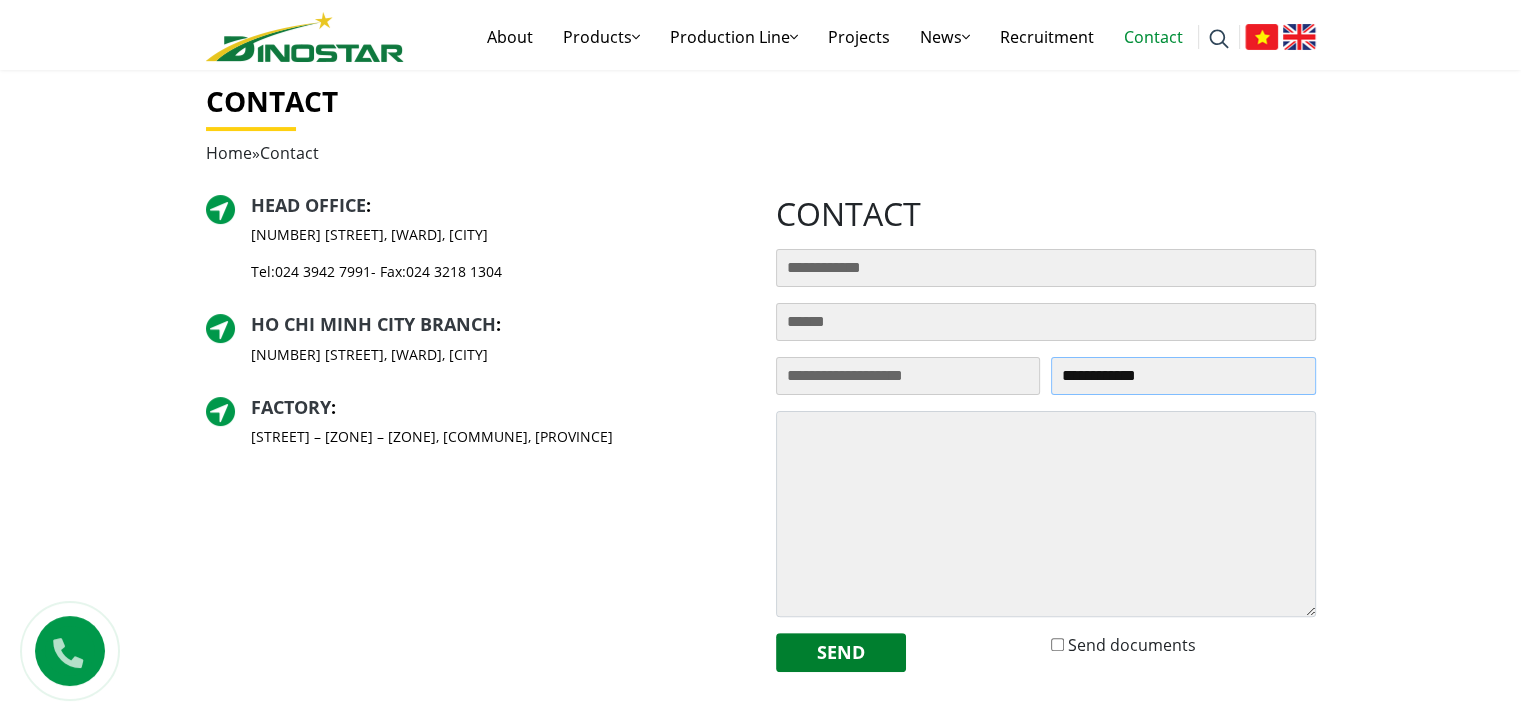 type on "**********" 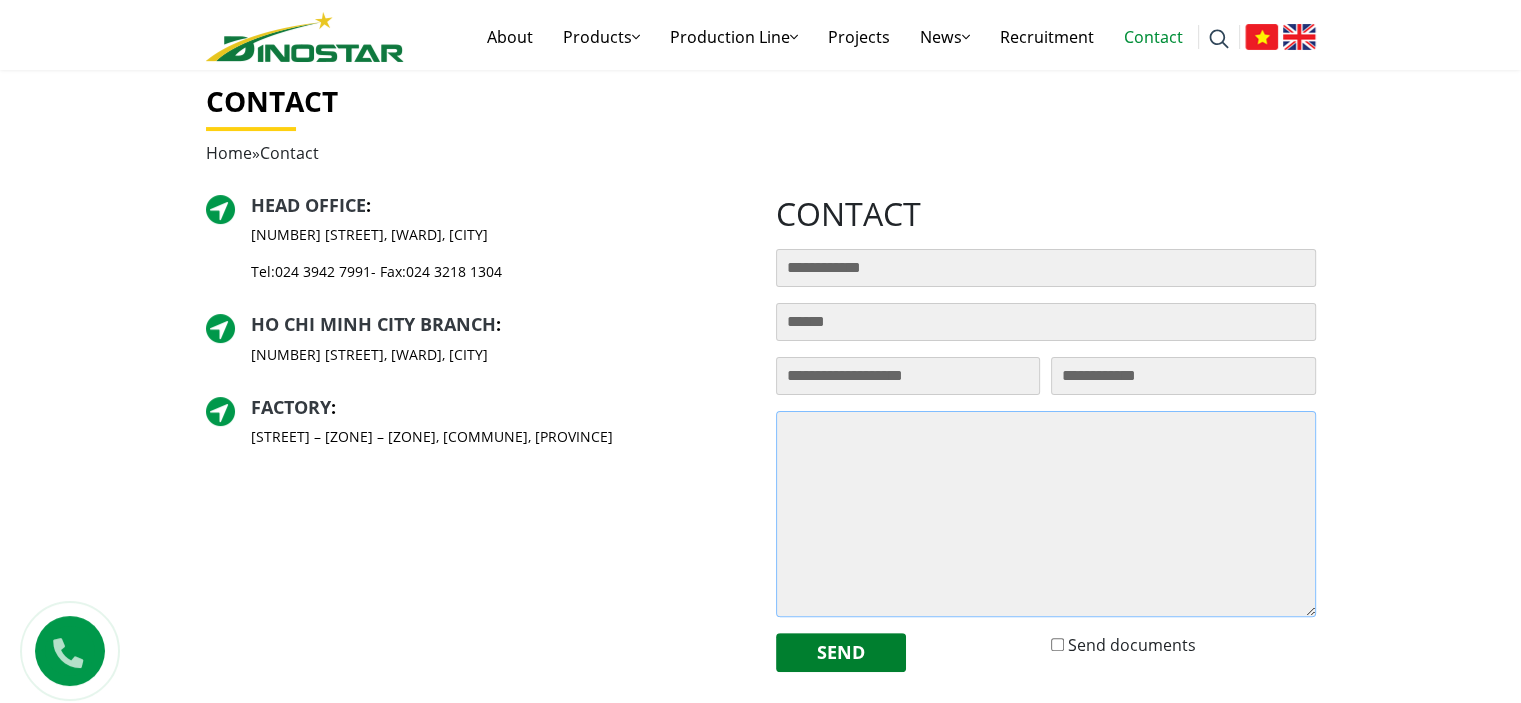 click at bounding box center (1046, 514) 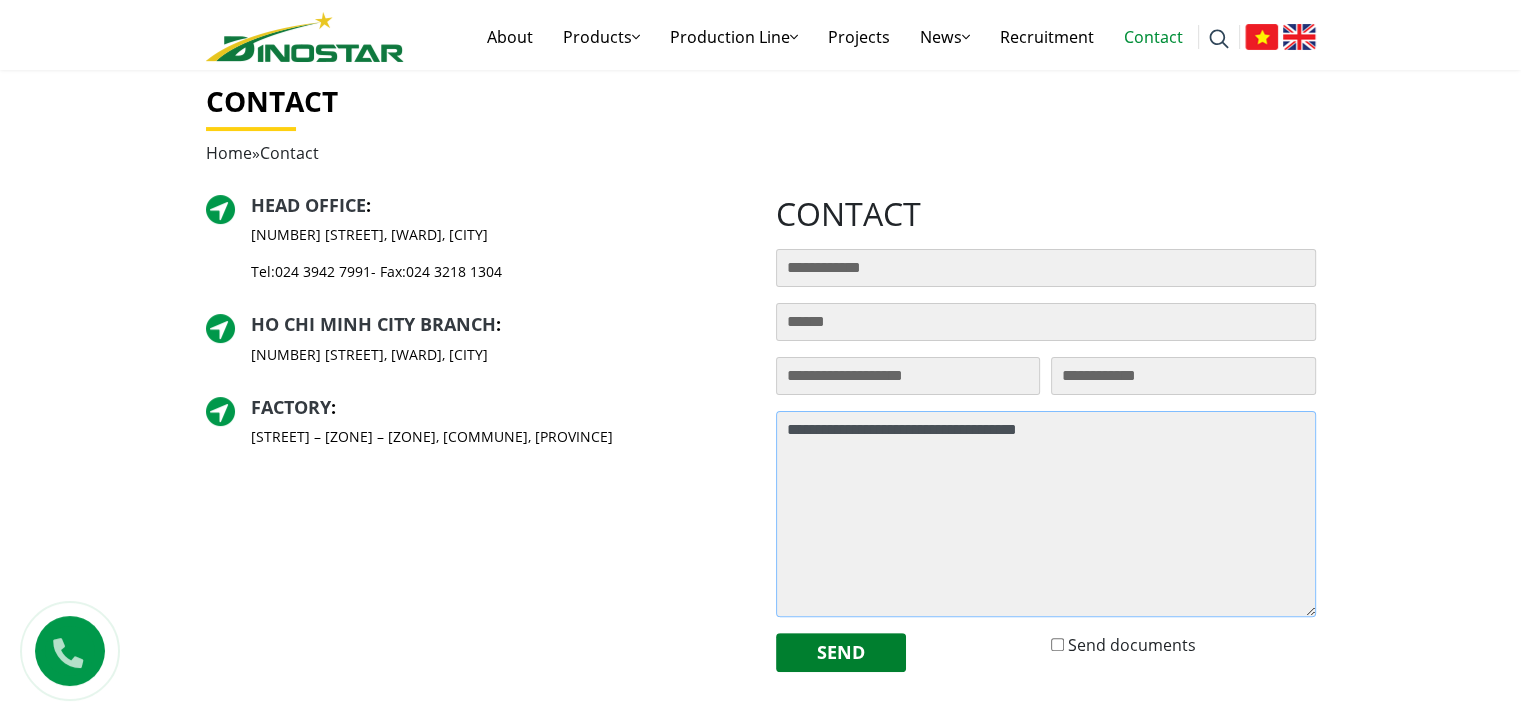 drag, startPoint x: 963, startPoint y: 424, endPoint x: 1044, endPoint y: 466, distance: 91.24144 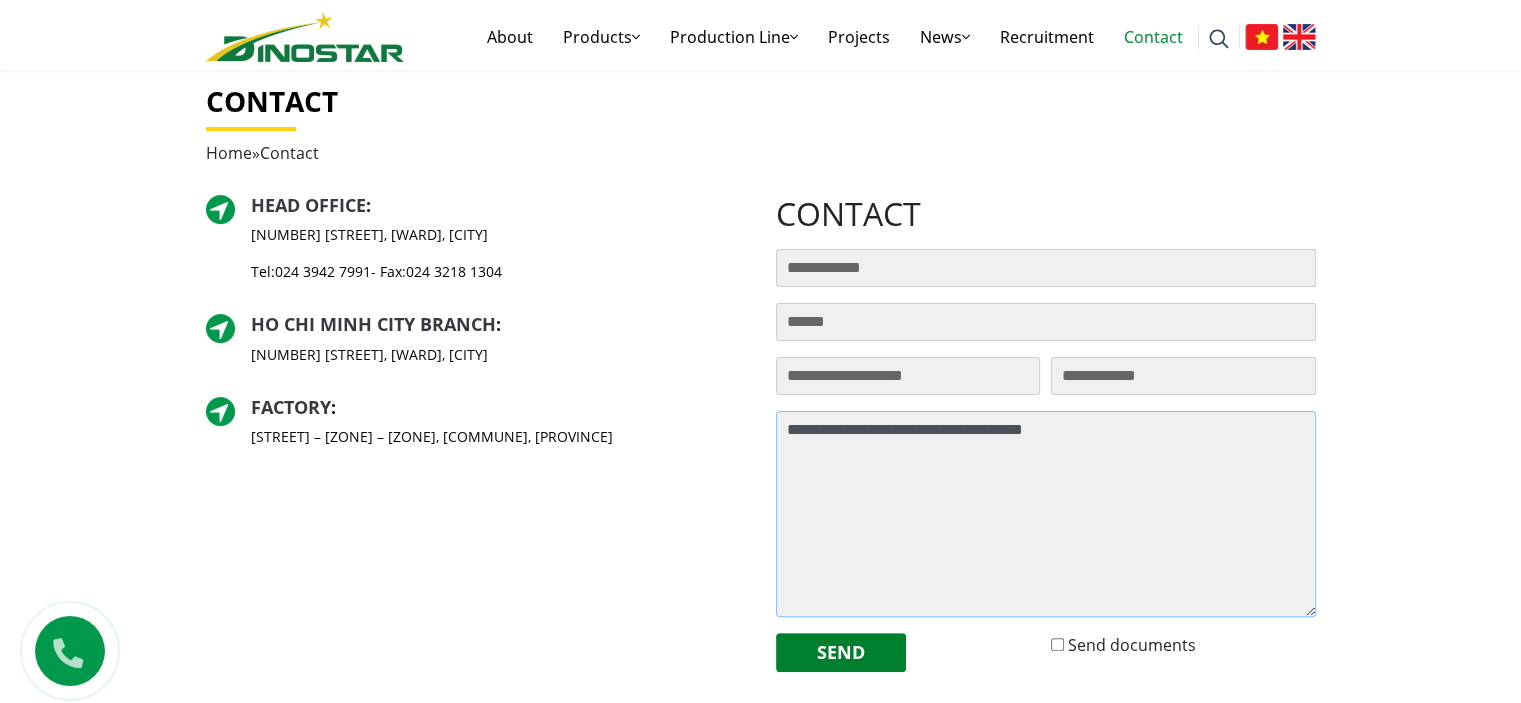 click on "**********" at bounding box center [1046, 514] 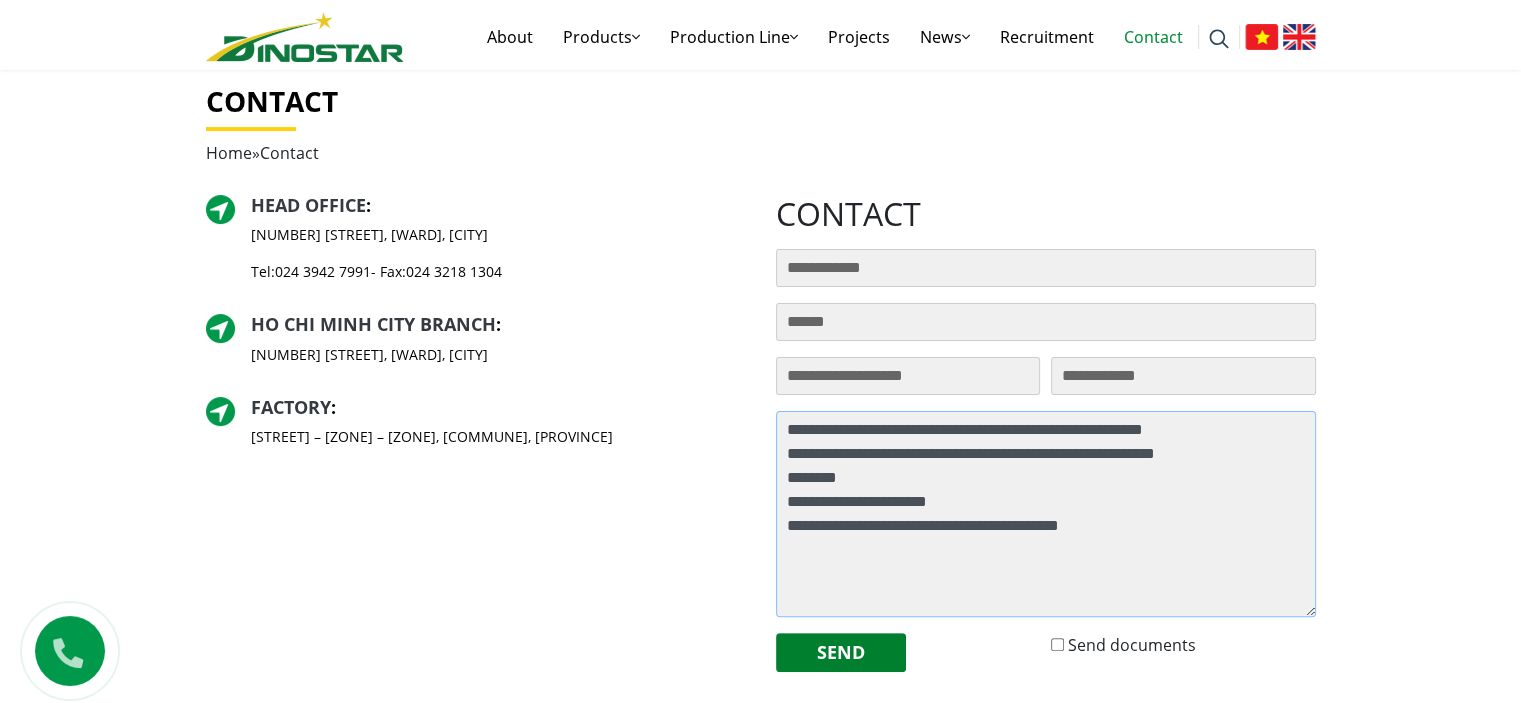 click on "**********" at bounding box center (1046, 514) 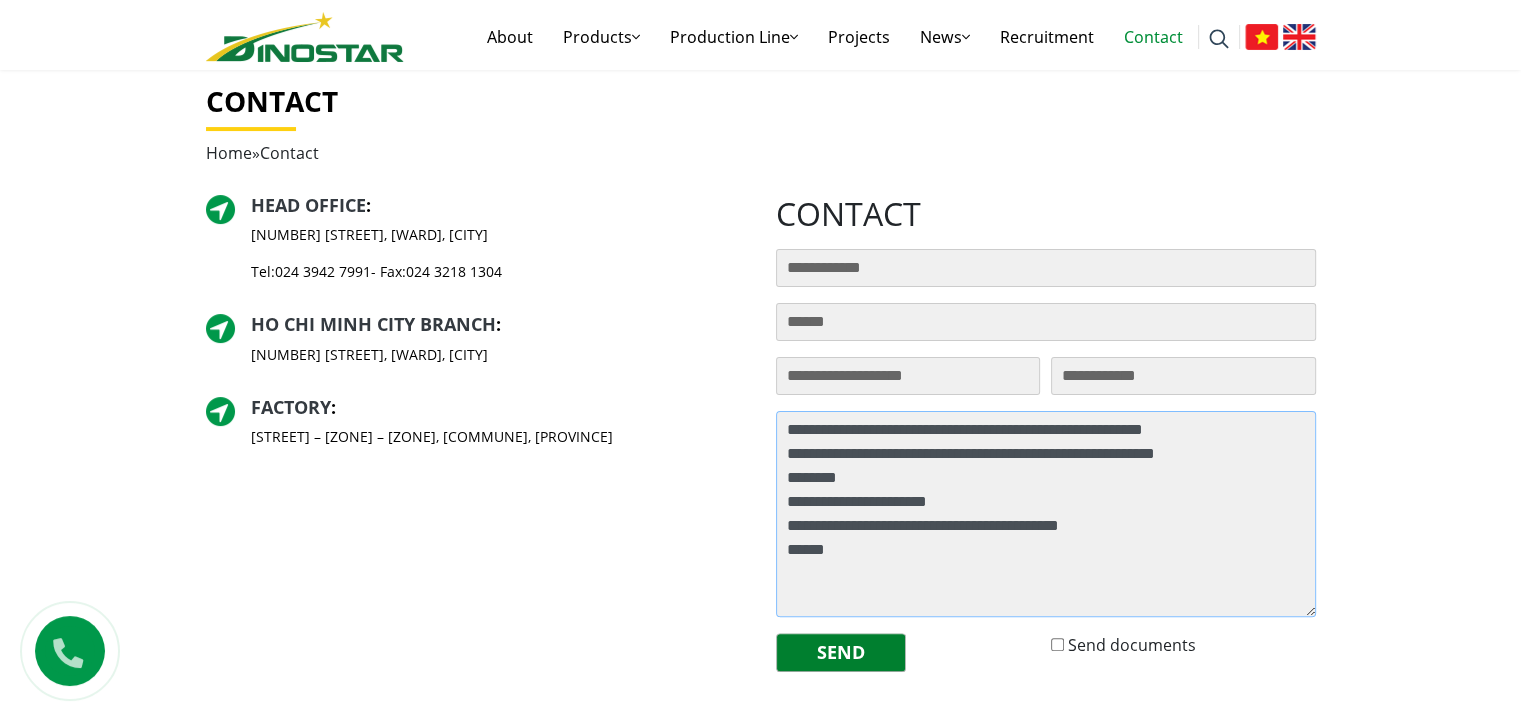 type on "**********" 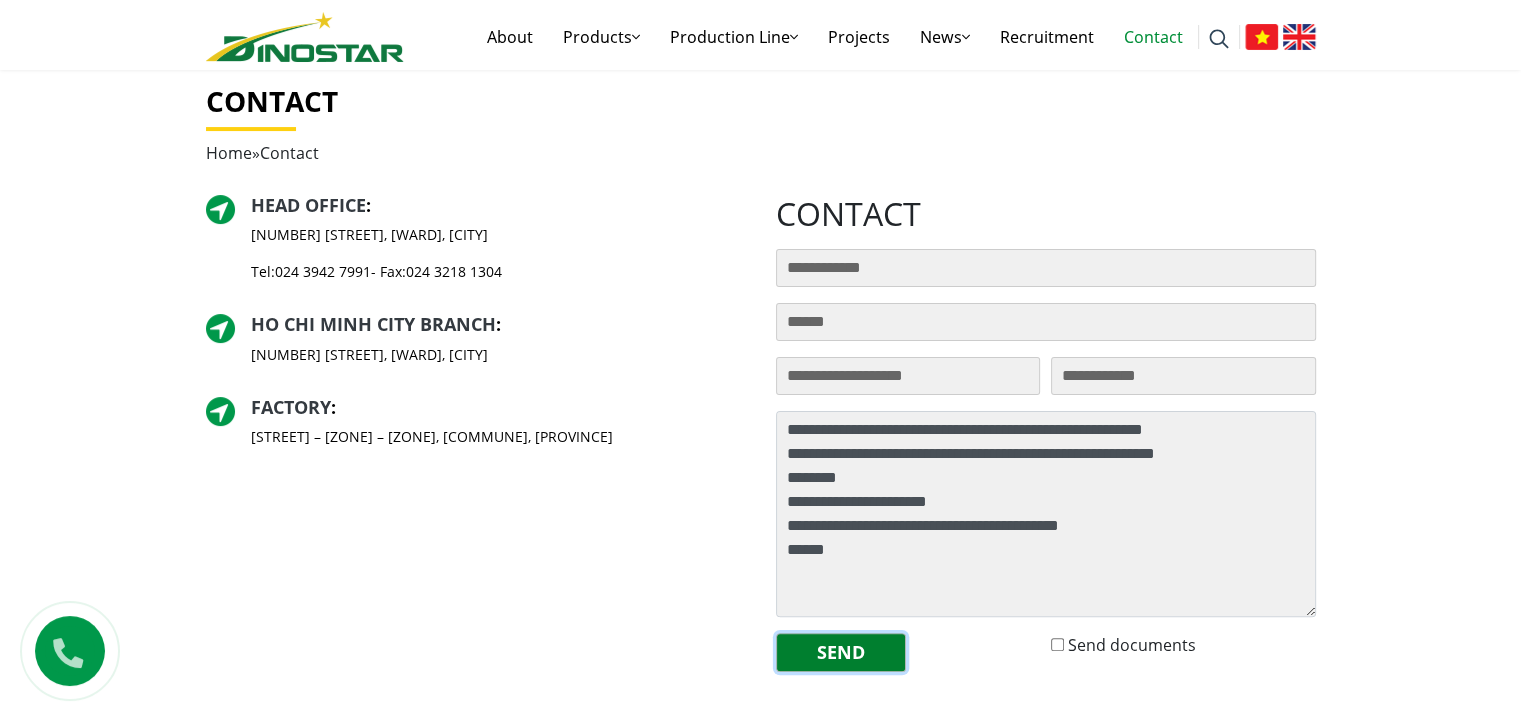click on "Send" at bounding box center [841, 652] 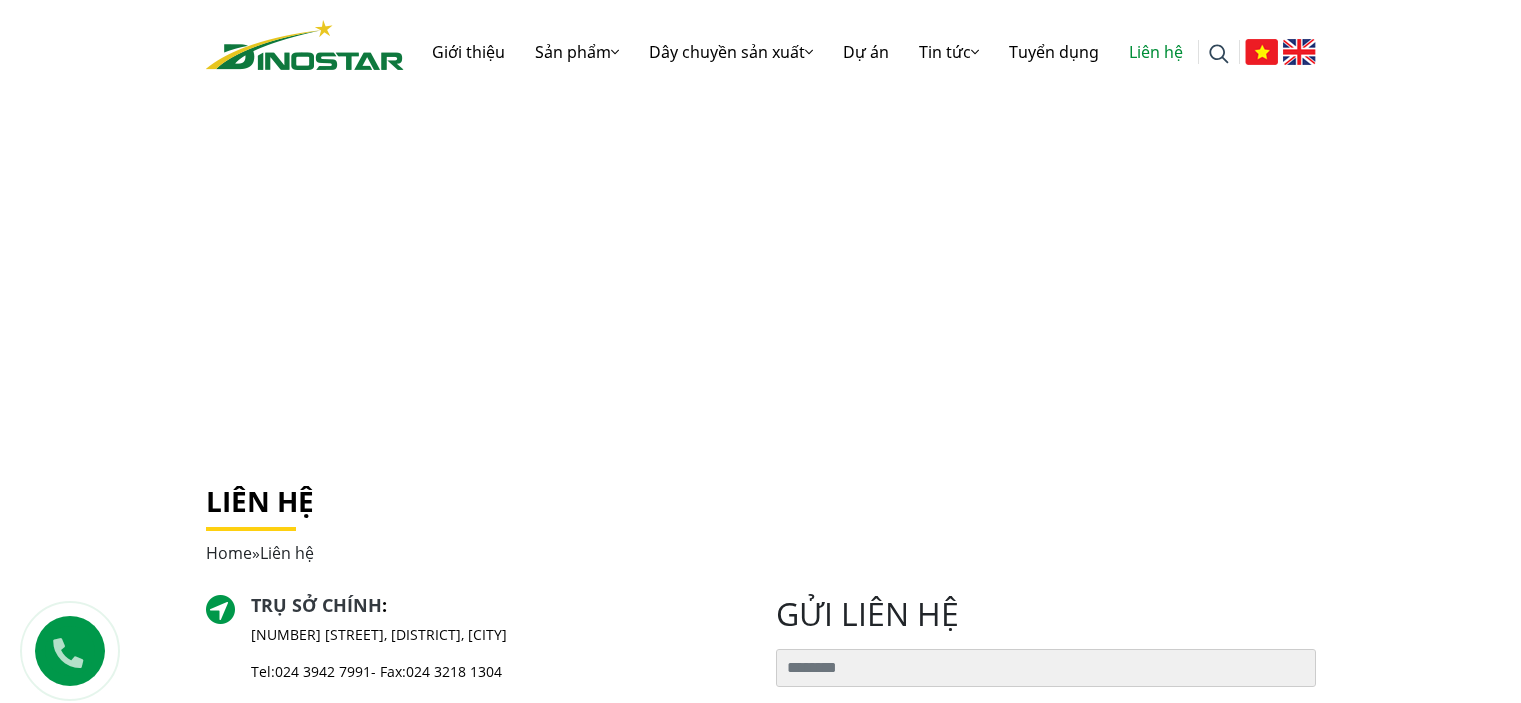 scroll, scrollTop: 0, scrollLeft: 0, axis: both 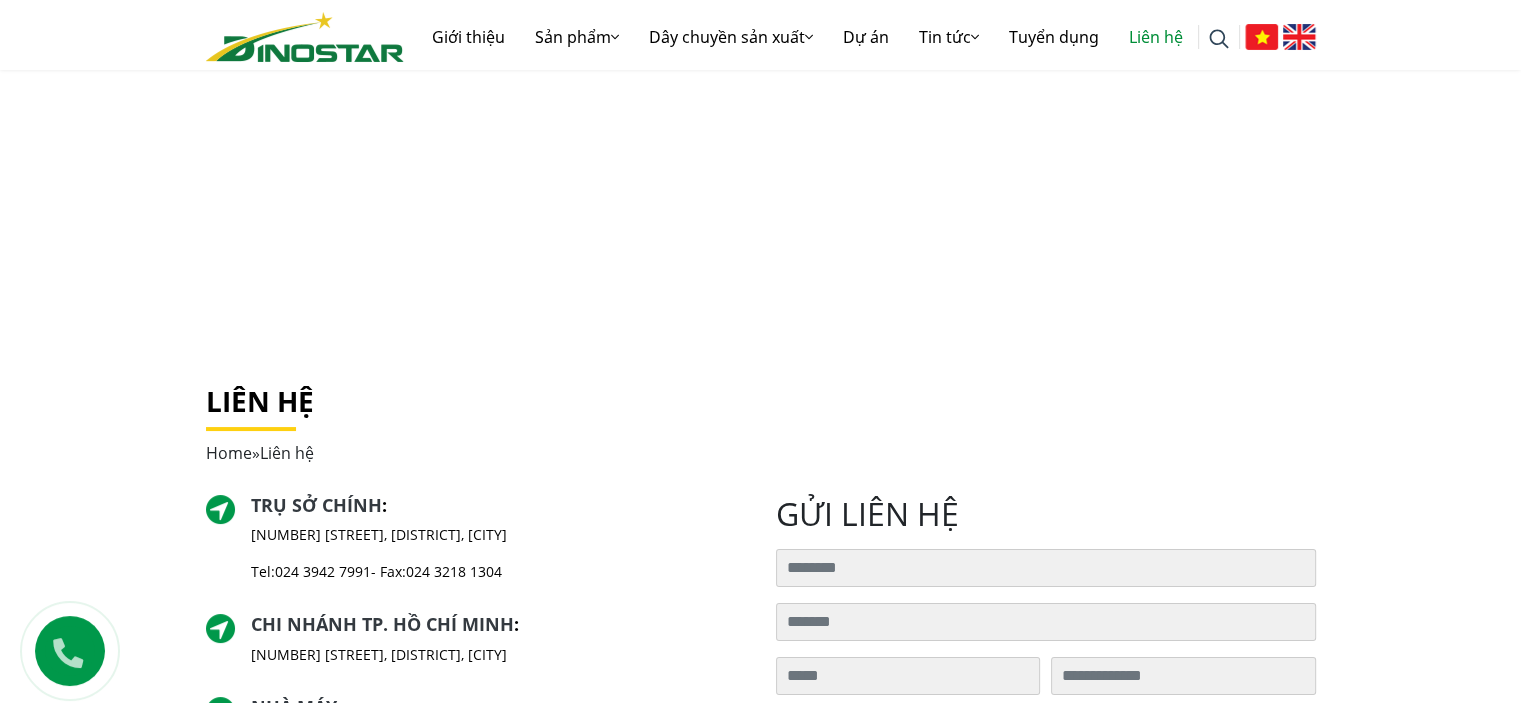 click at bounding box center [67, 648] 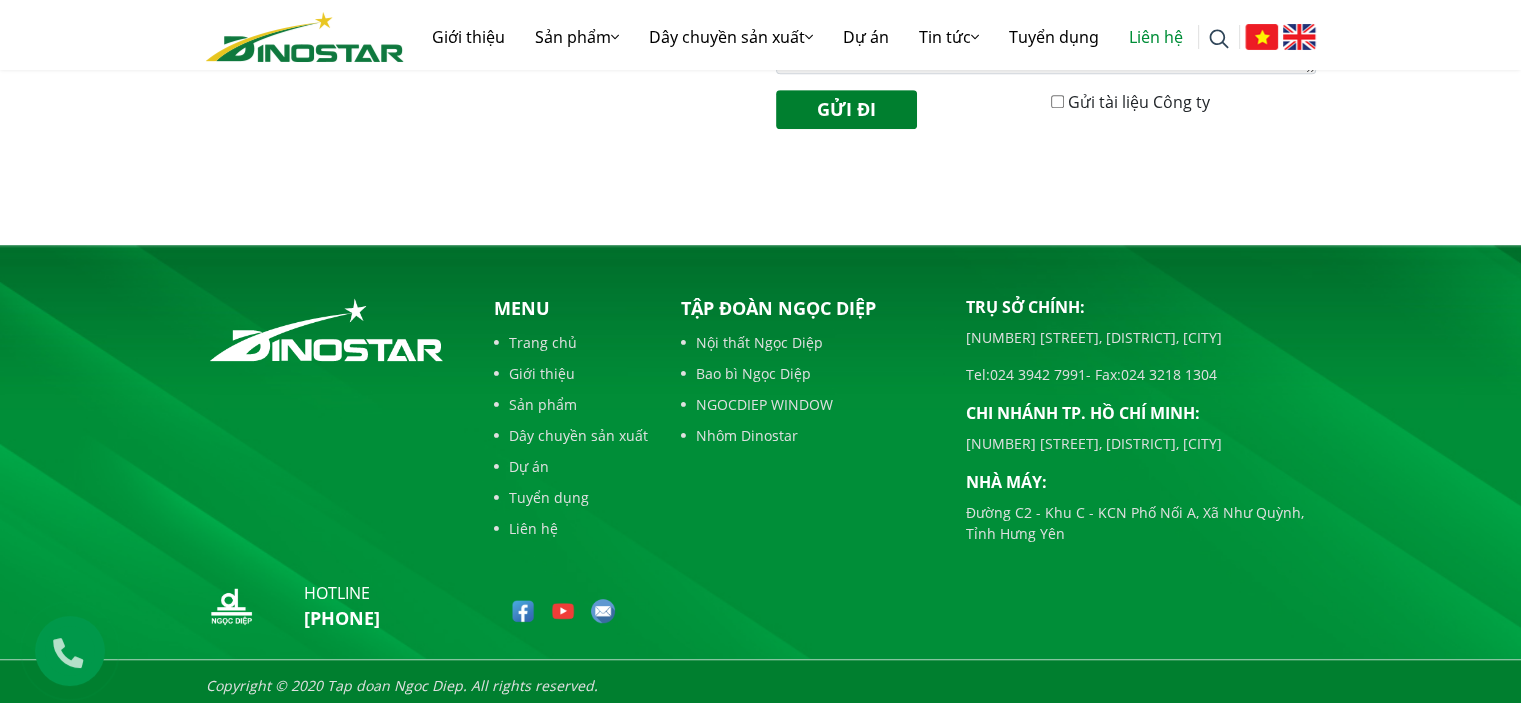 scroll, scrollTop: 948, scrollLeft: 0, axis: vertical 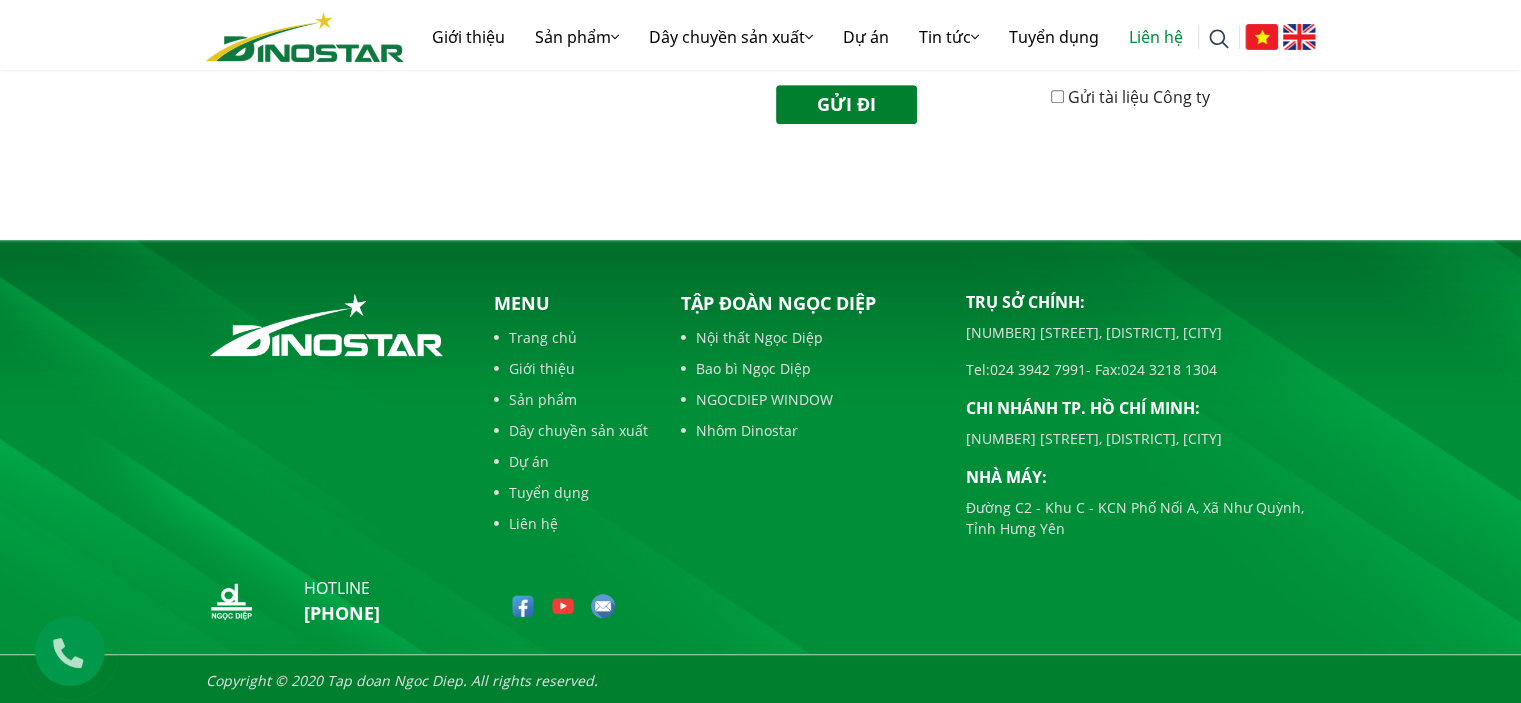click on "[PHONE]" at bounding box center [342, 613] 